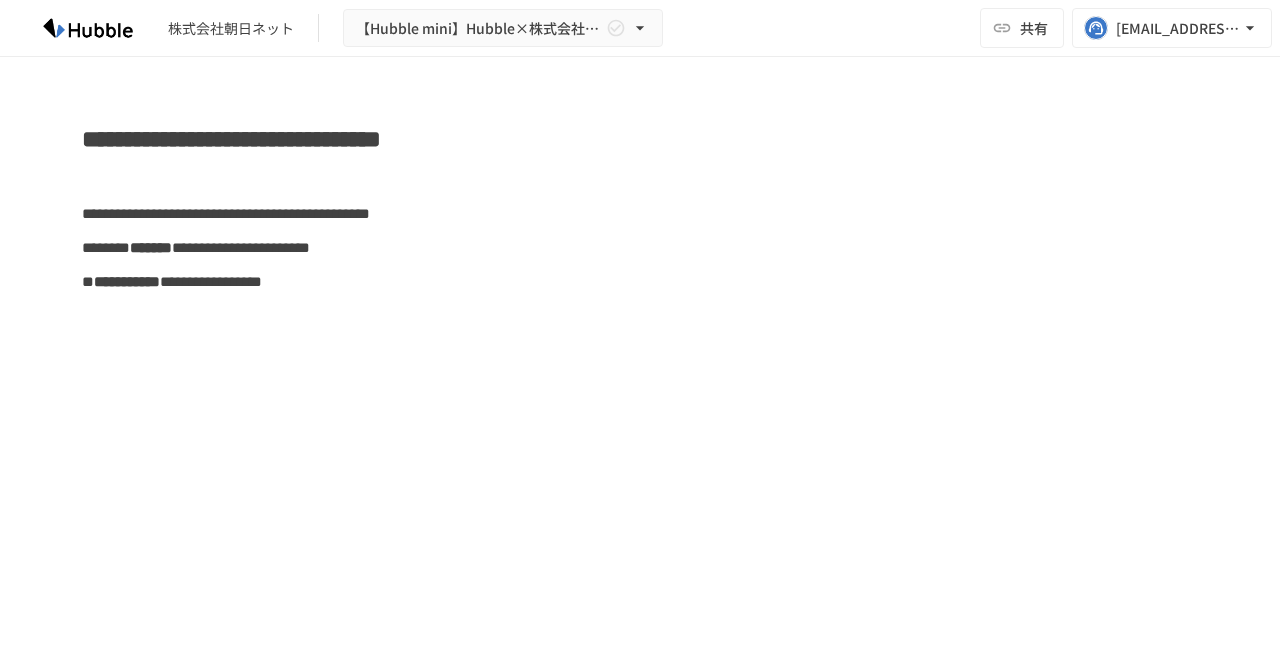 scroll, scrollTop: 0, scrollLeft: 0, axis: both 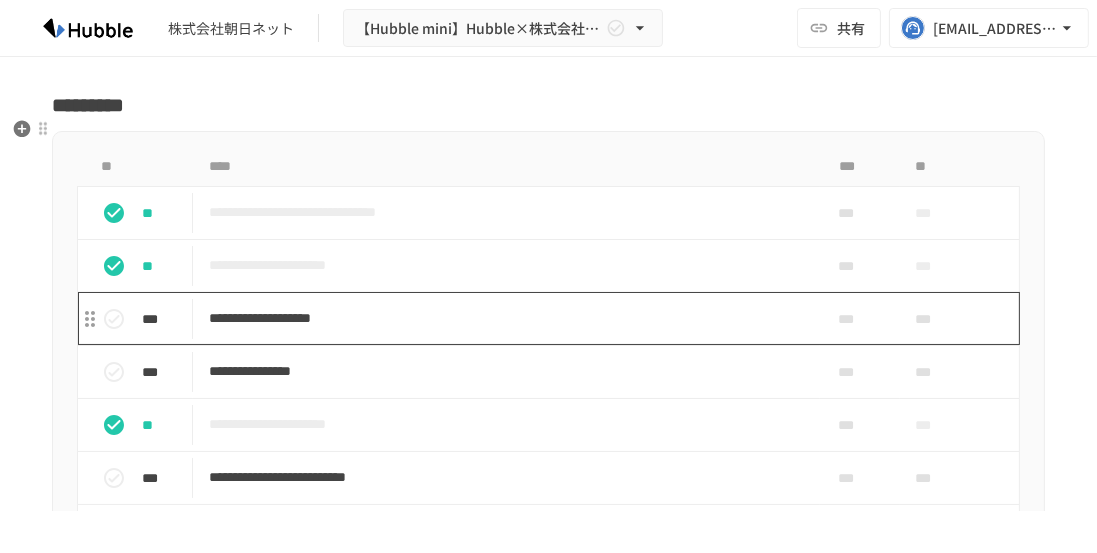 click on "**********" at bounding box center (503, 318) 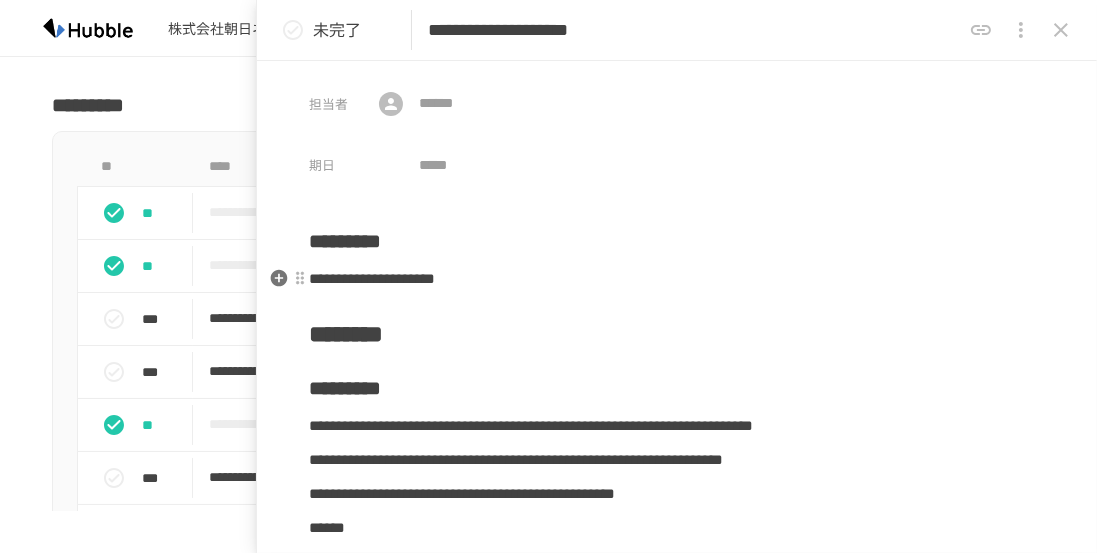 click on "**********" at bounding box center [677, 279] 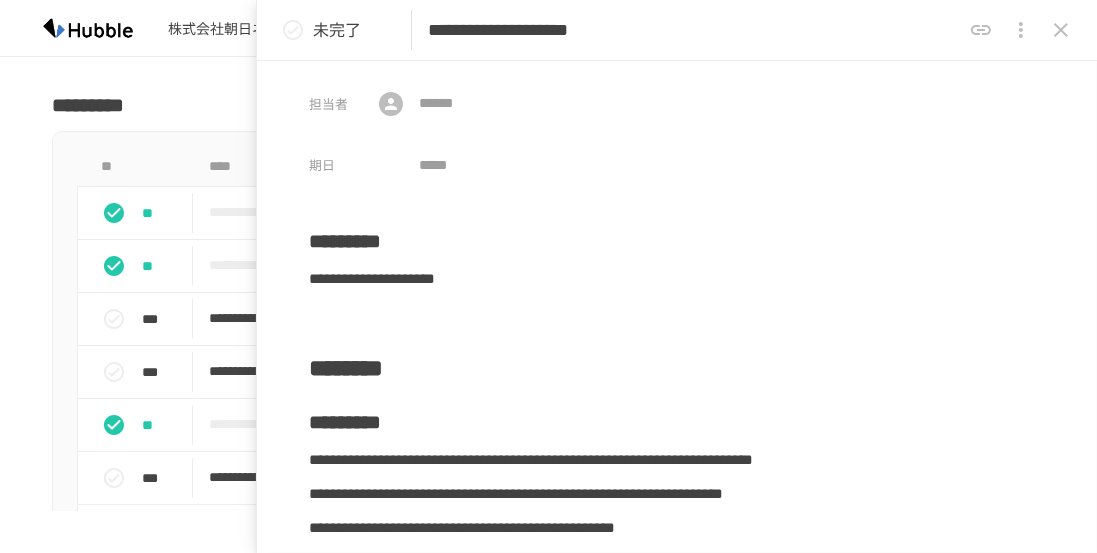 type 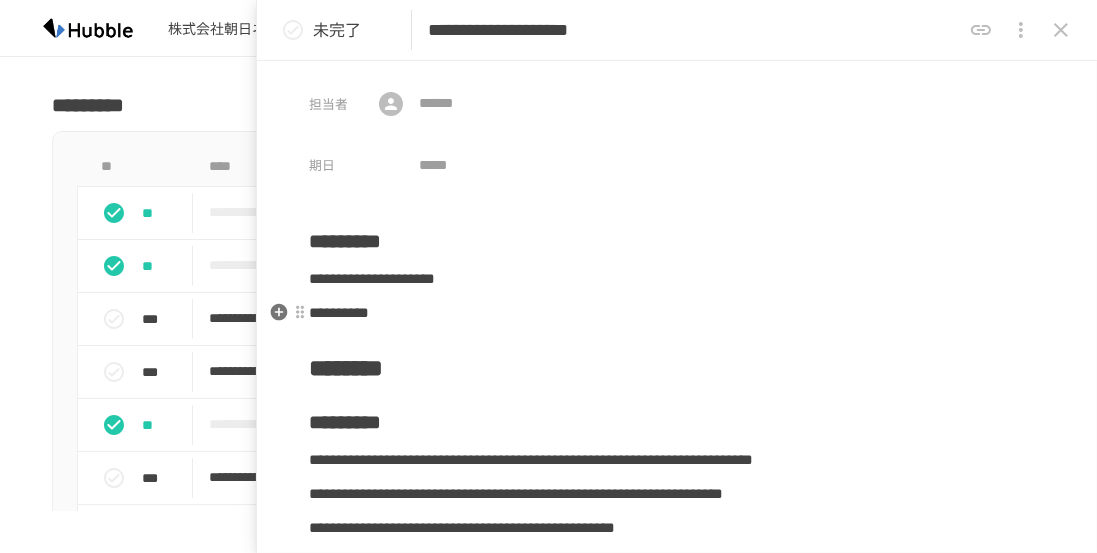 click on "**********" at bounding box center (339, 312) 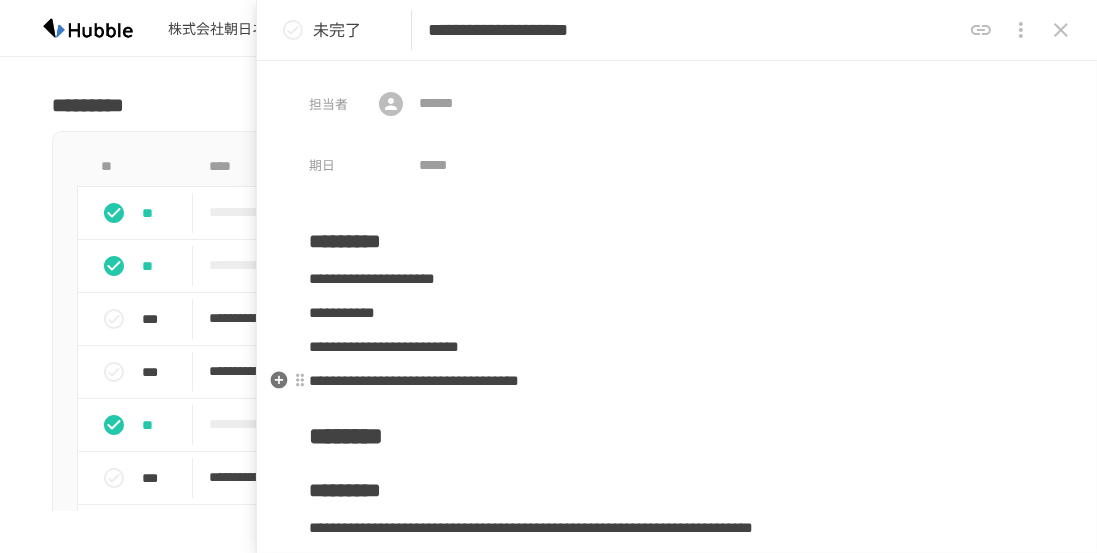 click on "**********" at bounding box center [414, 380] 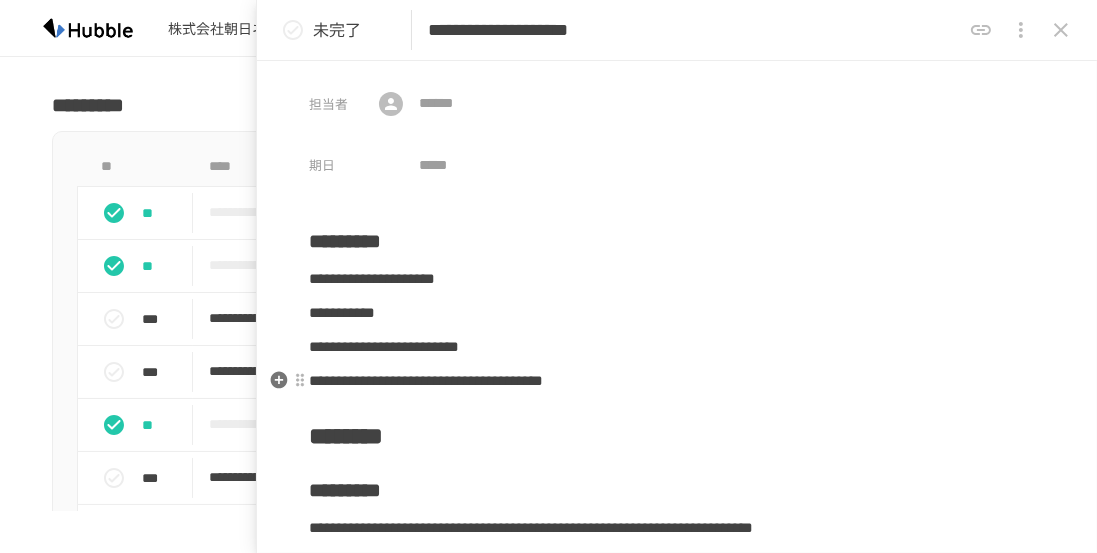 click on "**********" at bounding box center [426, 380] 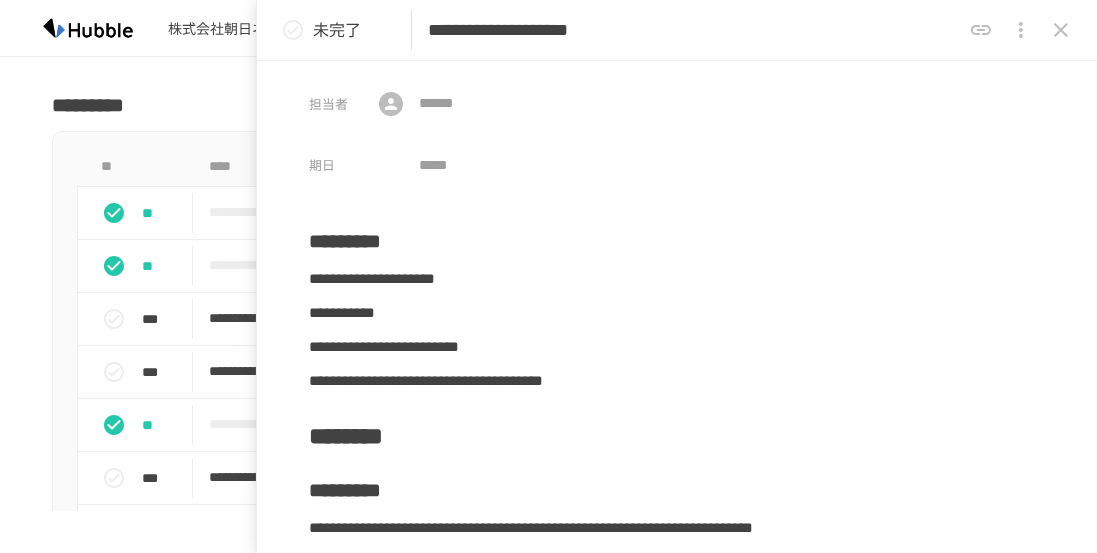click 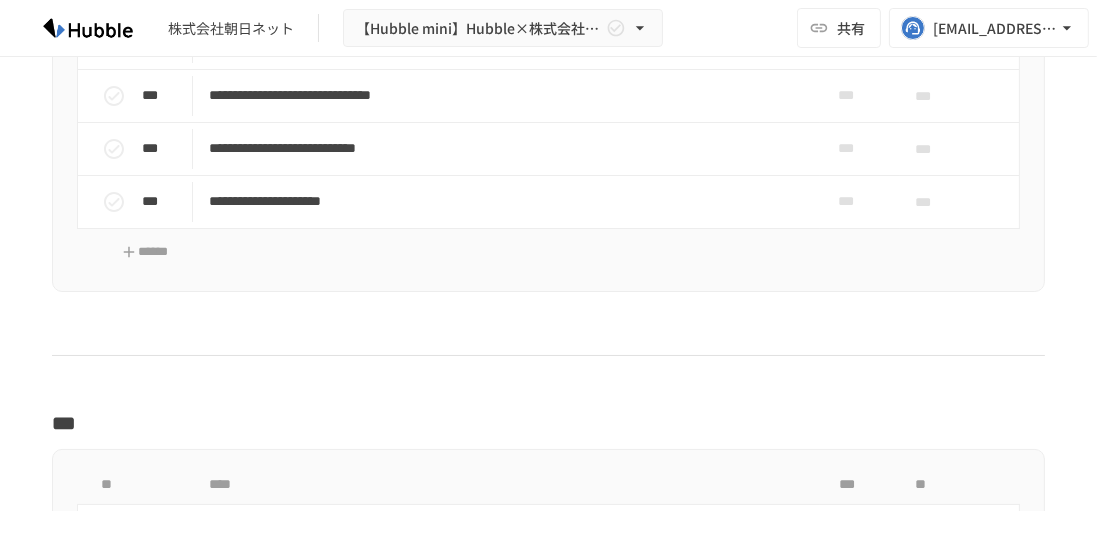 scroll, scrollTop: 3290, scrollLeft: 0, axis: vertical 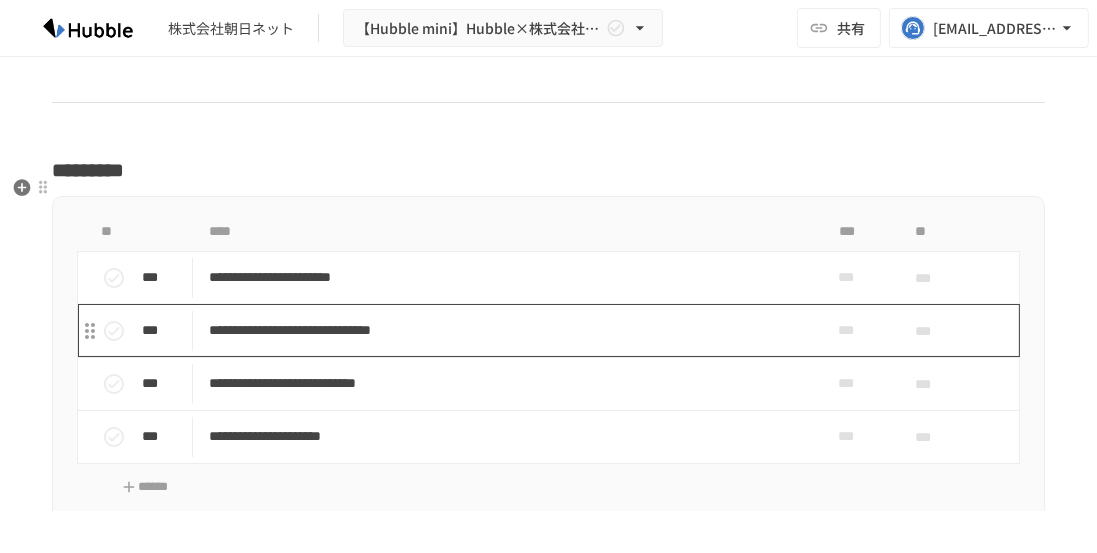 click on "**********" at bounding box center (503, 330) 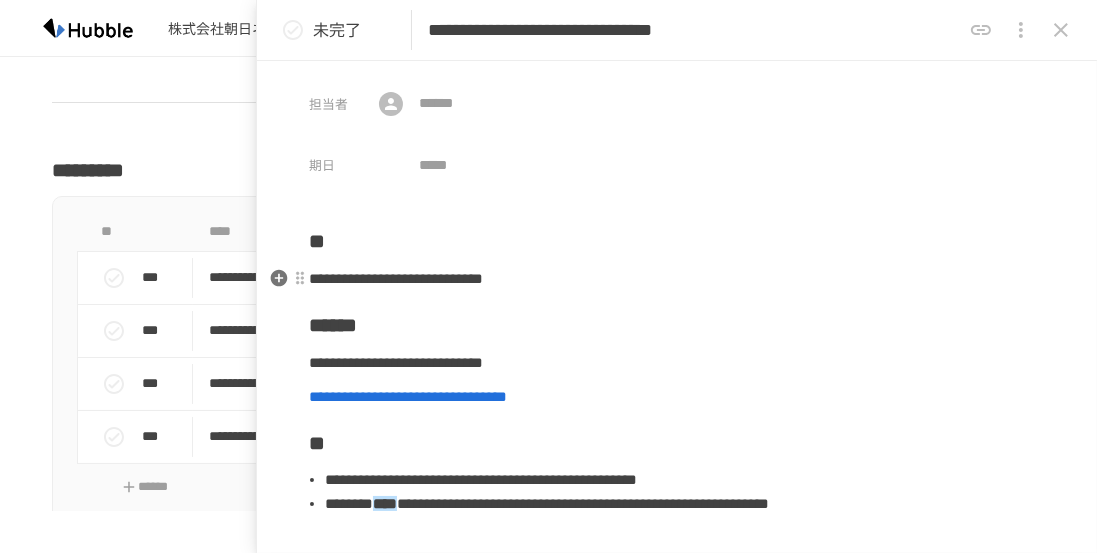 click on "**********" at bounding box center [396, 278] 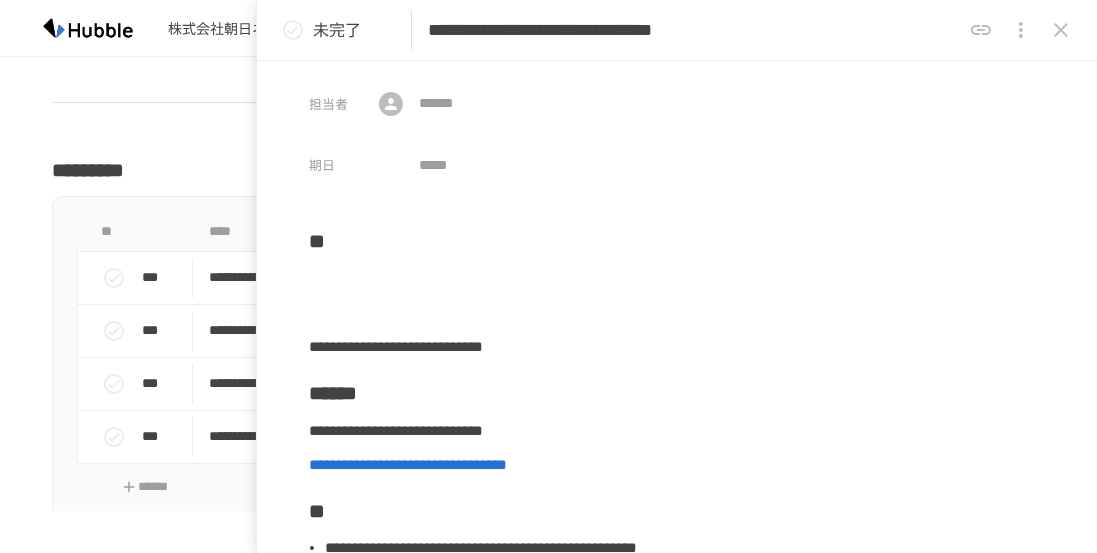 type 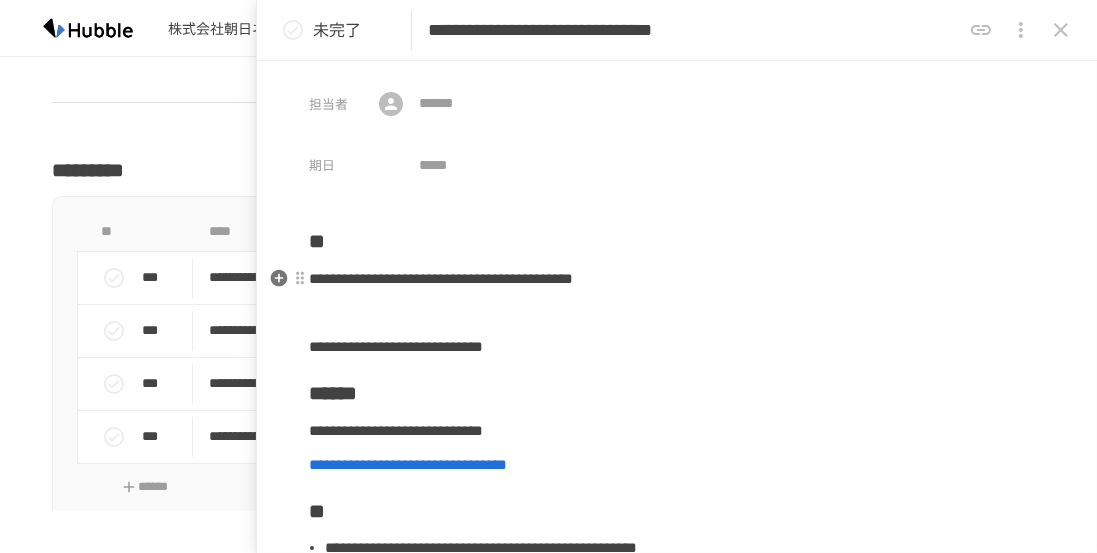 click on "**********" at bounding box center (441, 278) 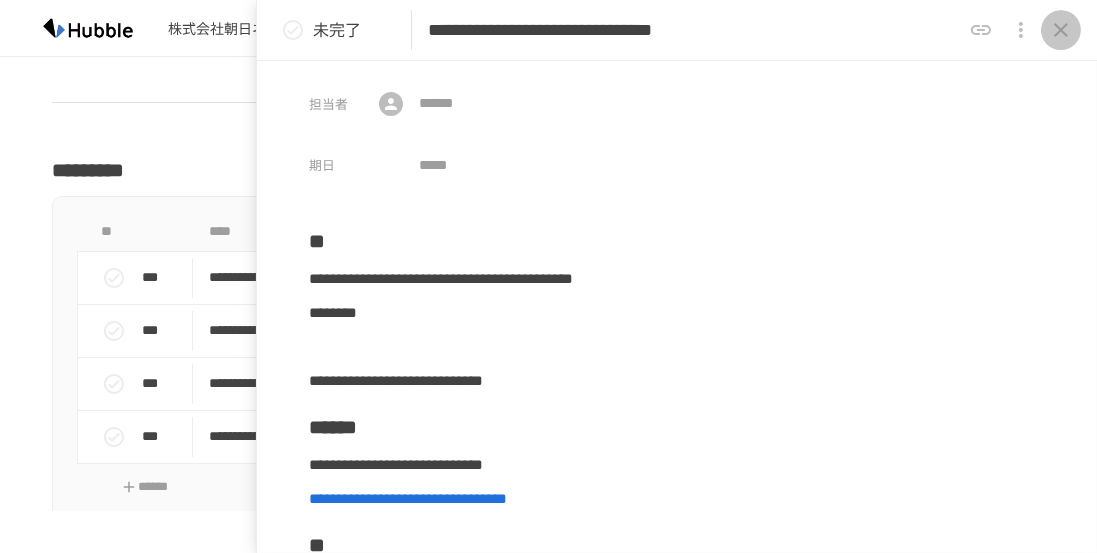 click 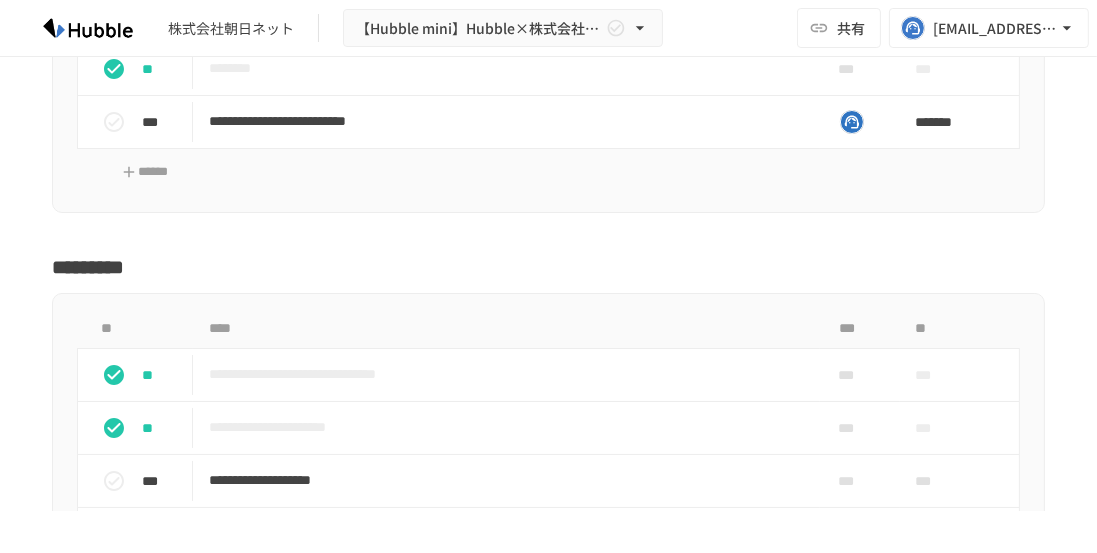 scroll, scrollTop: 2568, scrollLeft: 0, axis: vertical 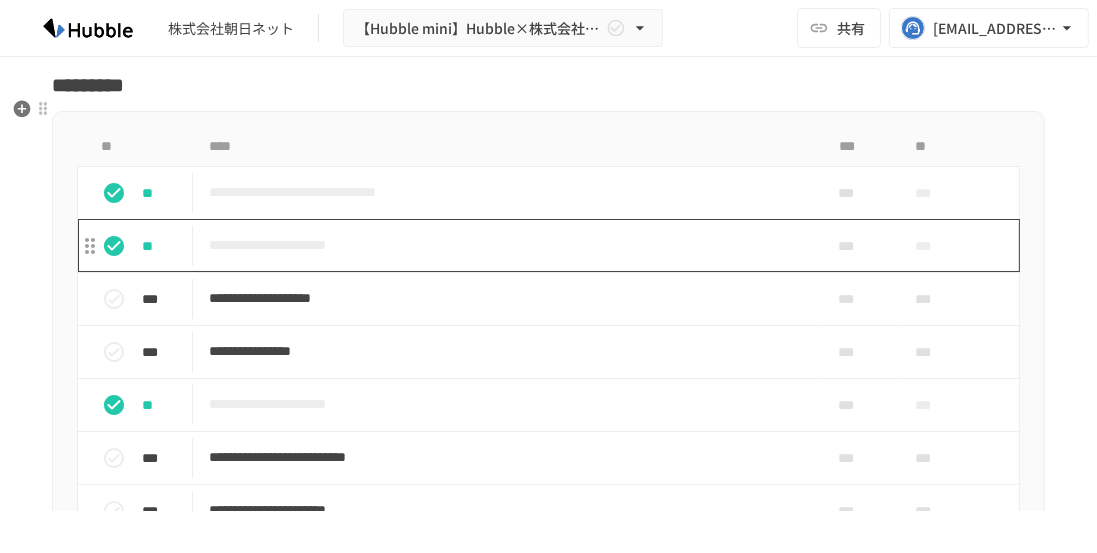 click on "**********" at bounding box center (503, 298) 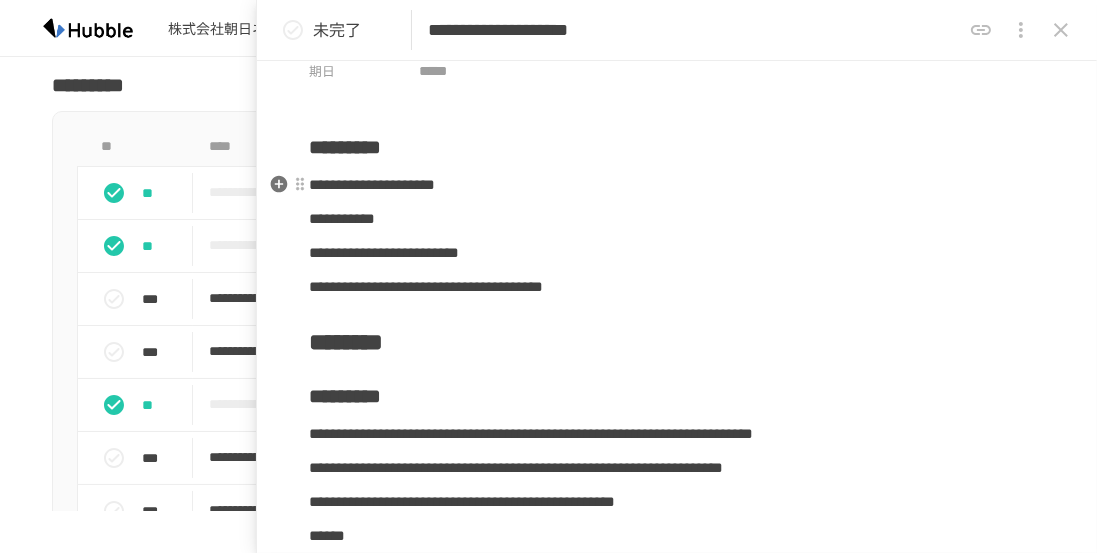 scroll, scrollTop: 98, scrollLeft: 0, axis: vertical 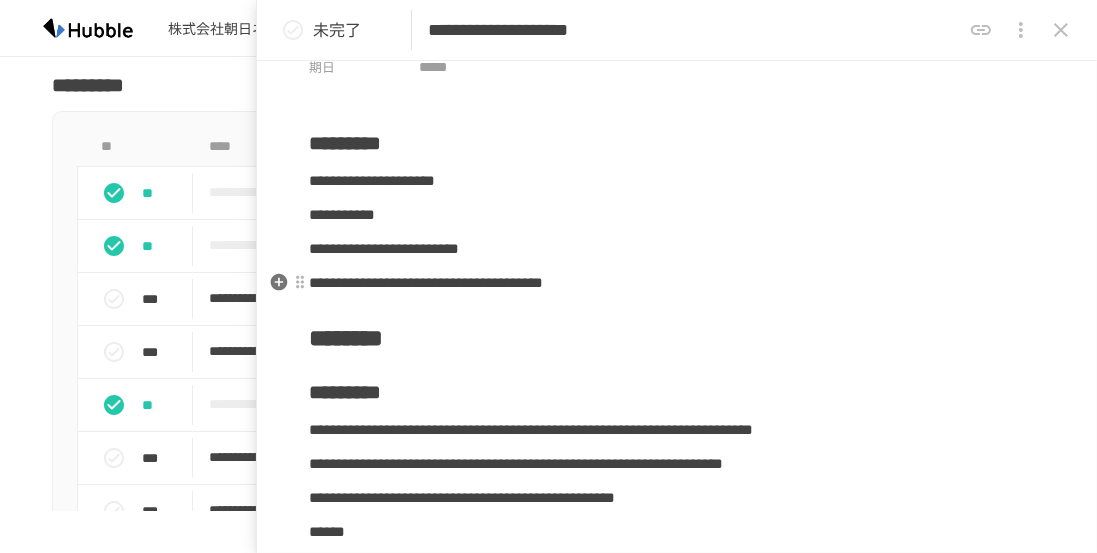 click on "**********" at bounding box center (677, 283) 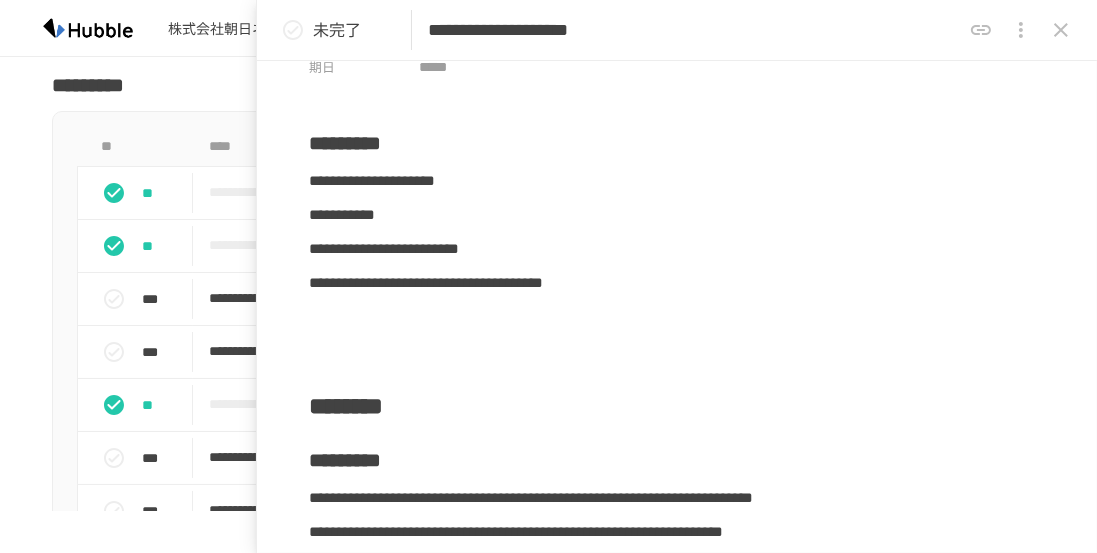 type 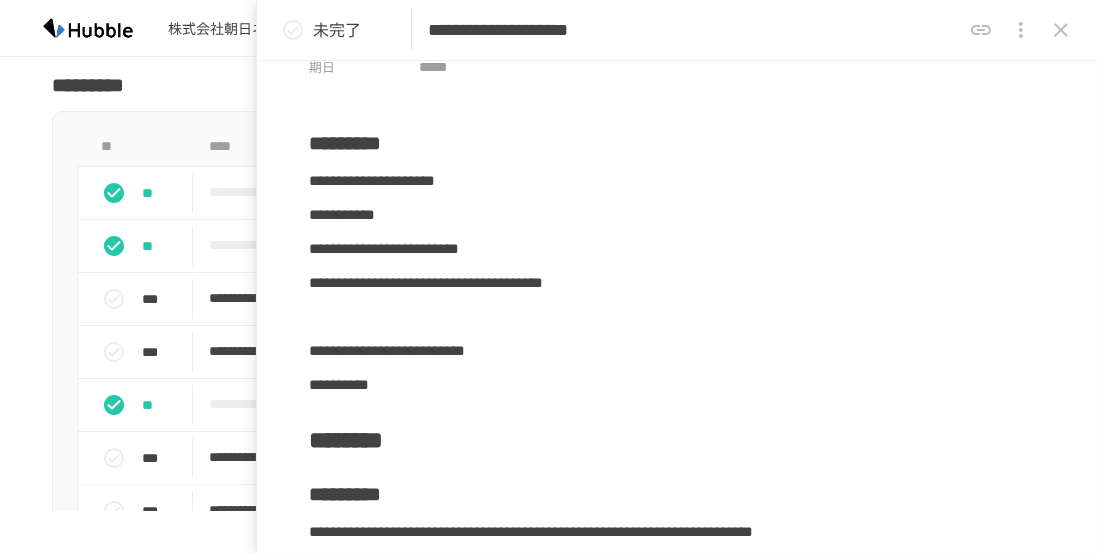 drag, startPoint x: 293, startPoint y: 35, endPoint x: 304, endPoint y: 107, distance: 72.835434 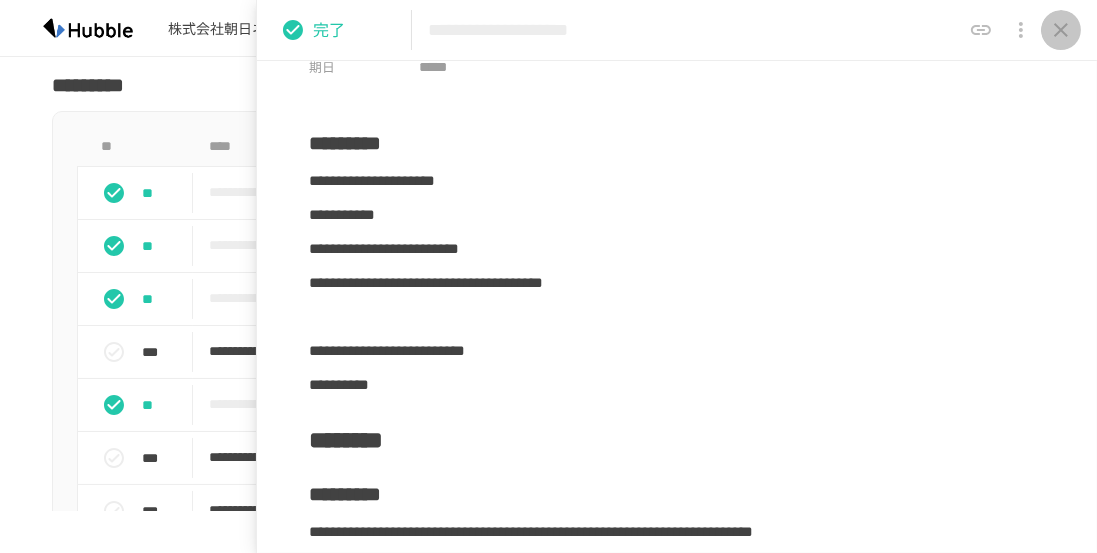 click 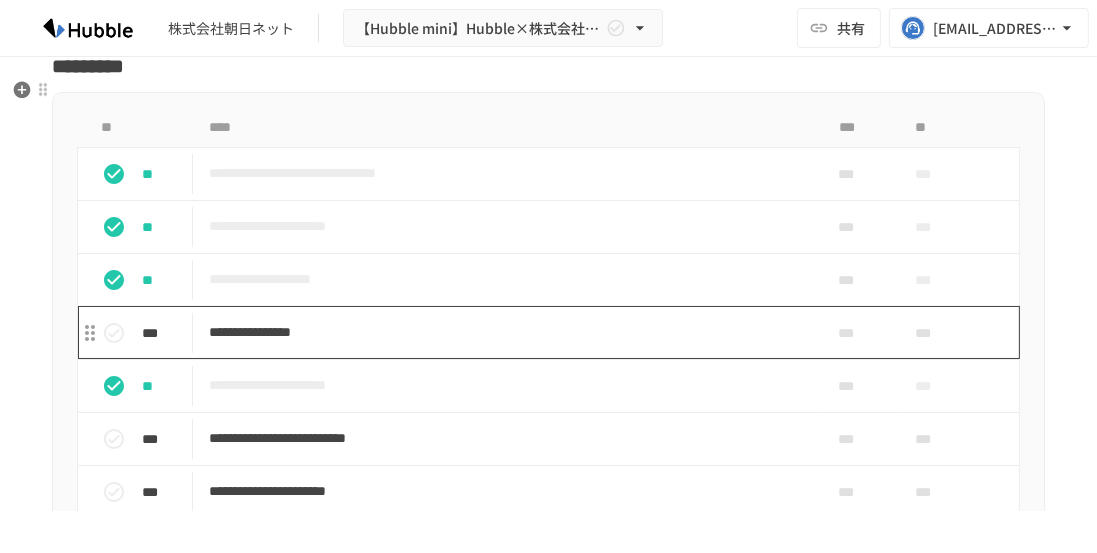 scroll, scrollTop: 2588, scrollLeft: 0, axis: vertical 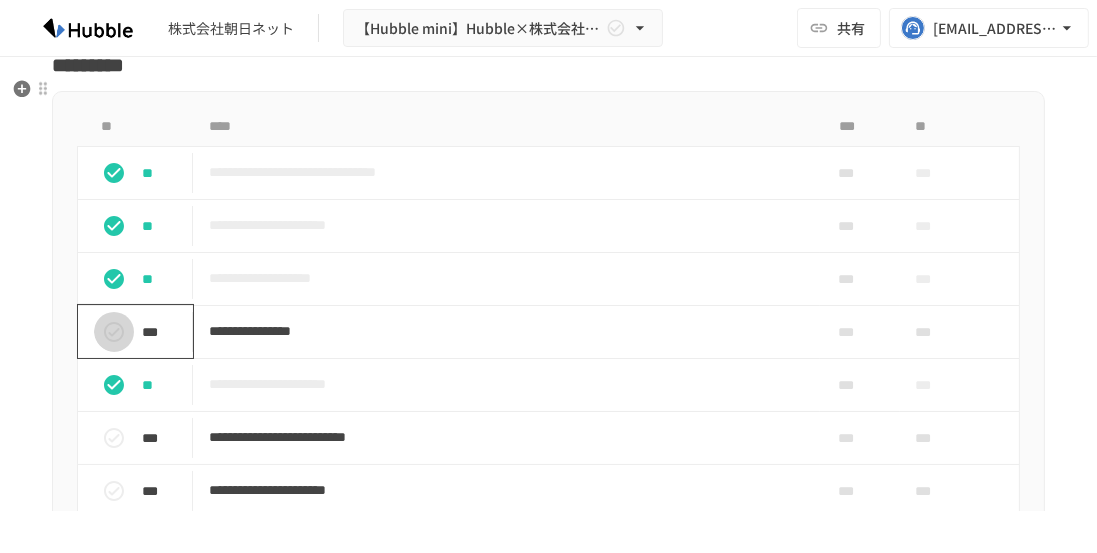 click 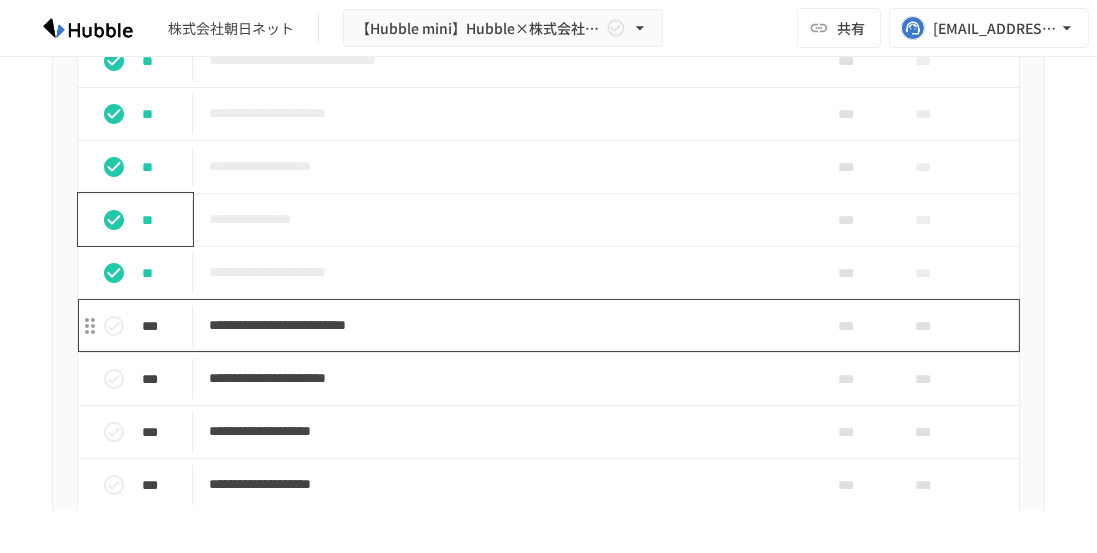 scroll, scrollTop: 2701, scrollLeft: 0, axis: vertical 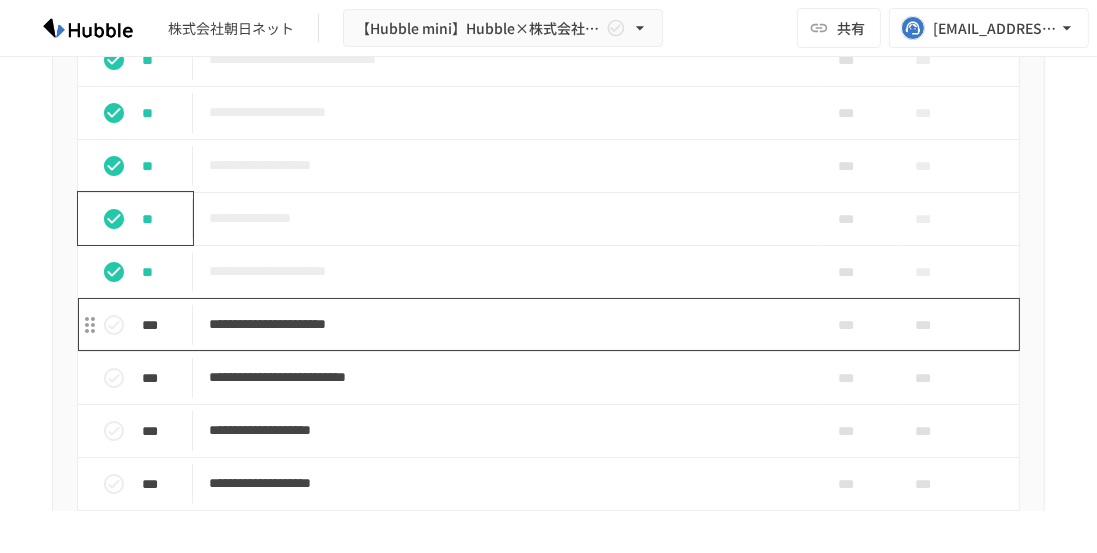 click on "**********" at bounding box center [503, 324] 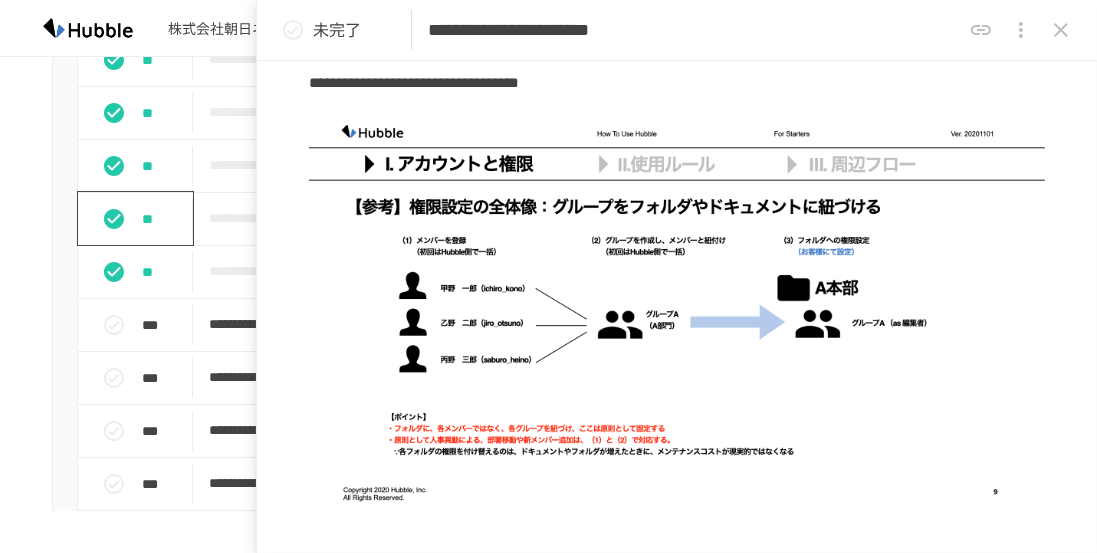 scroll, scrollTop: 228, scrollLeft: 0, axis: vertical 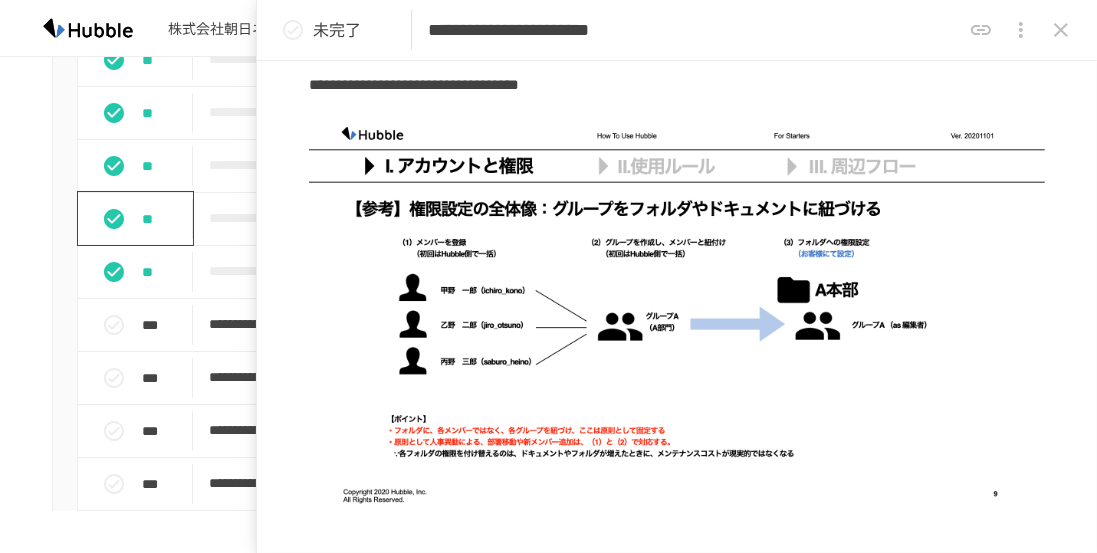 drag, startPoint x: 425, startPoint y: 34, endPoint x: 718, endPoint y: 34, distance: 293 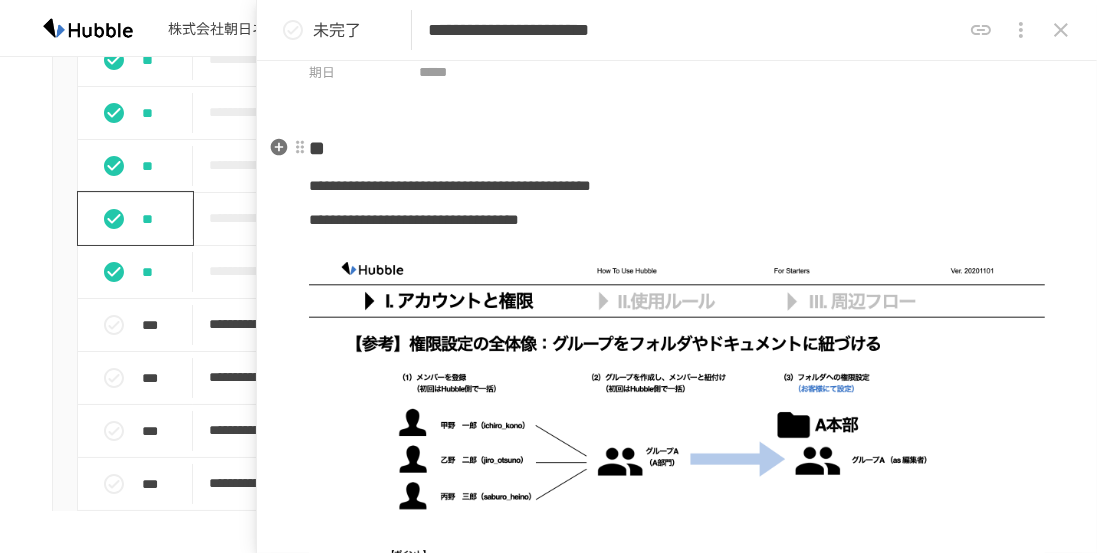 scroll, scrollTop: 0, scrollLeft: 0, axis: both 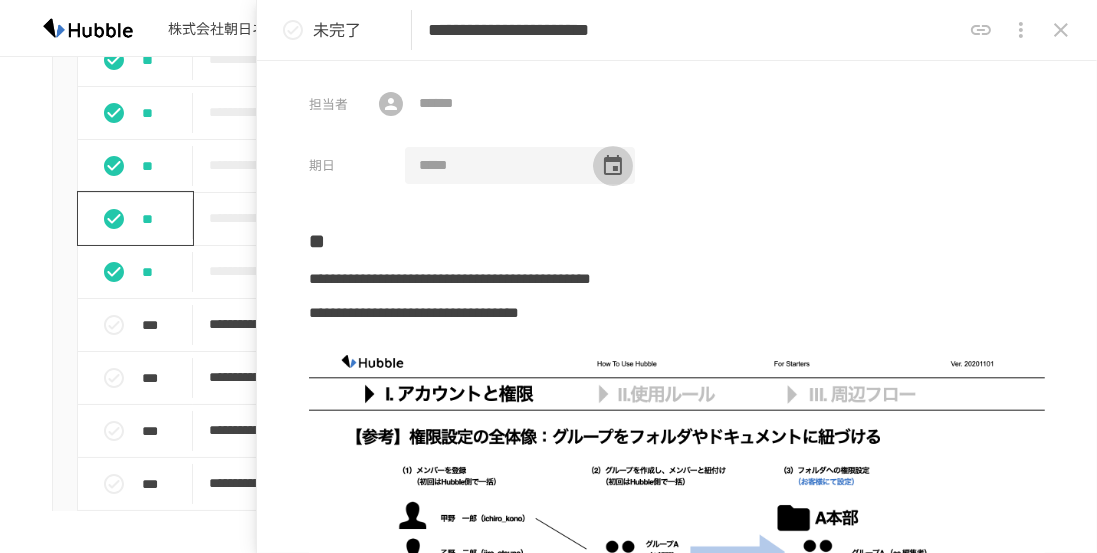 click 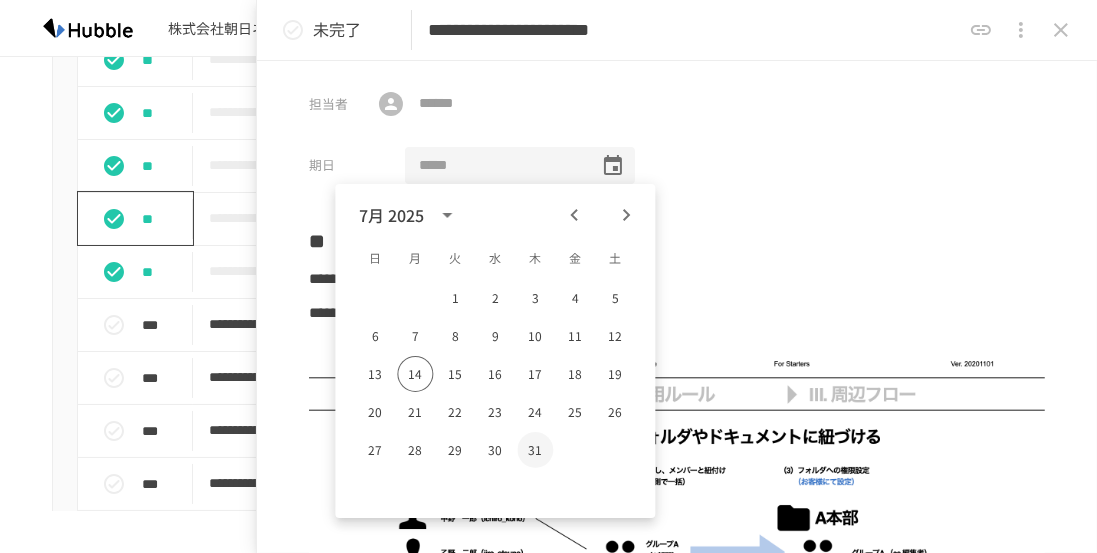 click on "31" at bounding box center [535, 450] 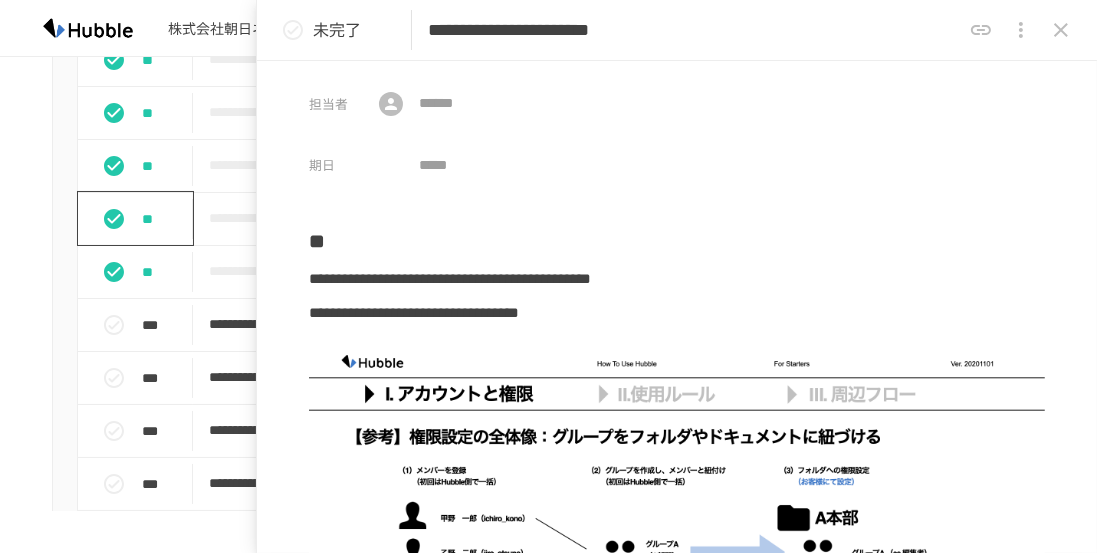type on "**********" 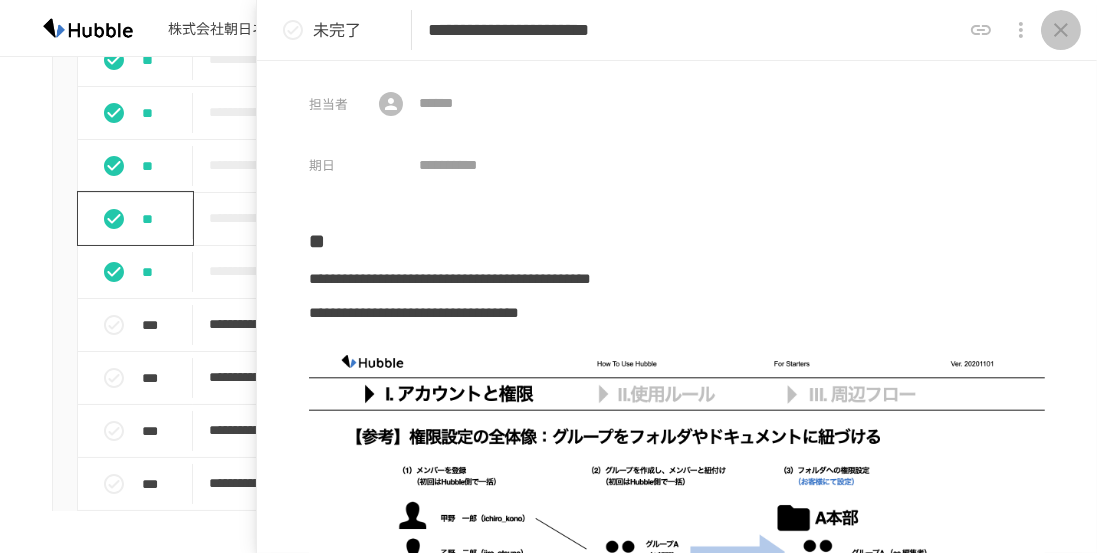 click 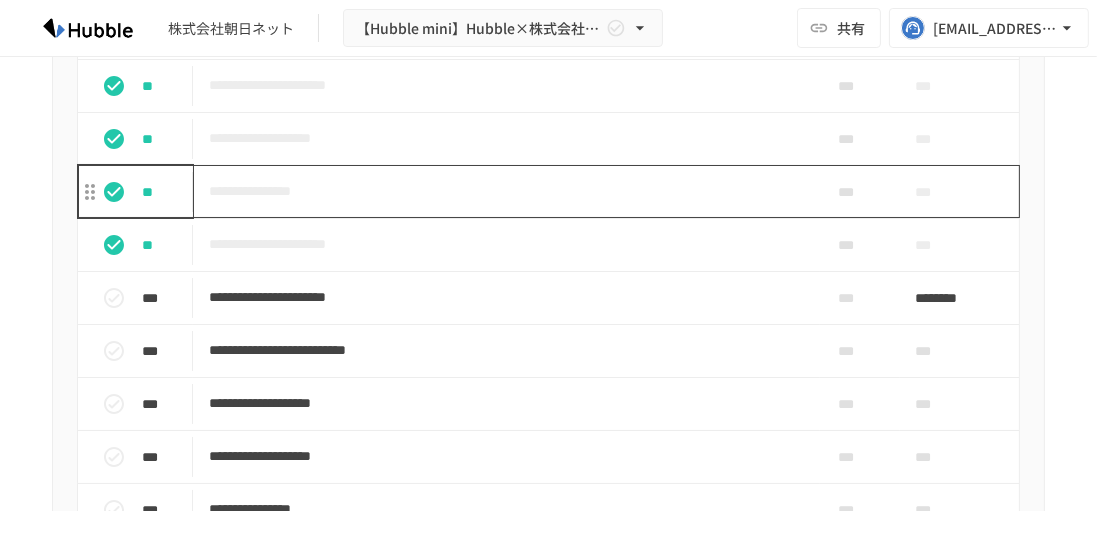 scroll, scrollTop: 2752, scrollLeft: 0, axis: vertical 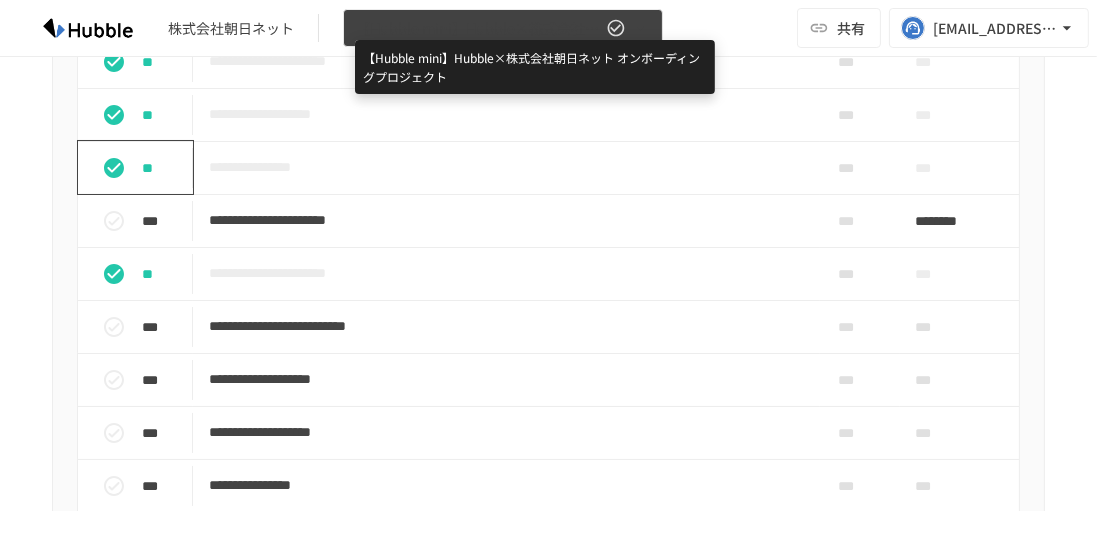 drag, startPoint x: 417, startPoint y: 204, endPoint x: 364, endPoint y: 29, distance: 182.84967 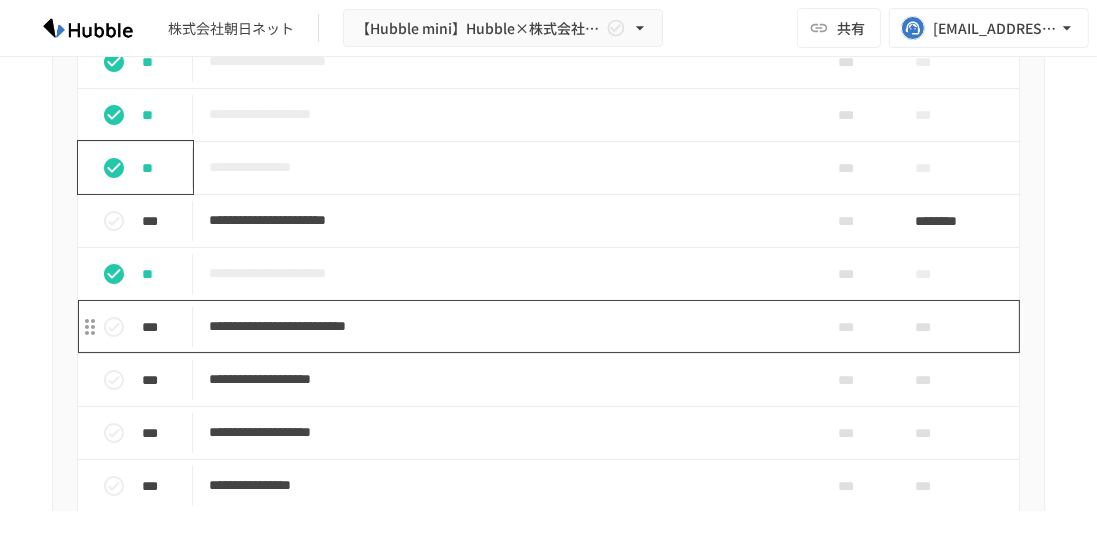 click on "**********" at bounding box center (503, 326) 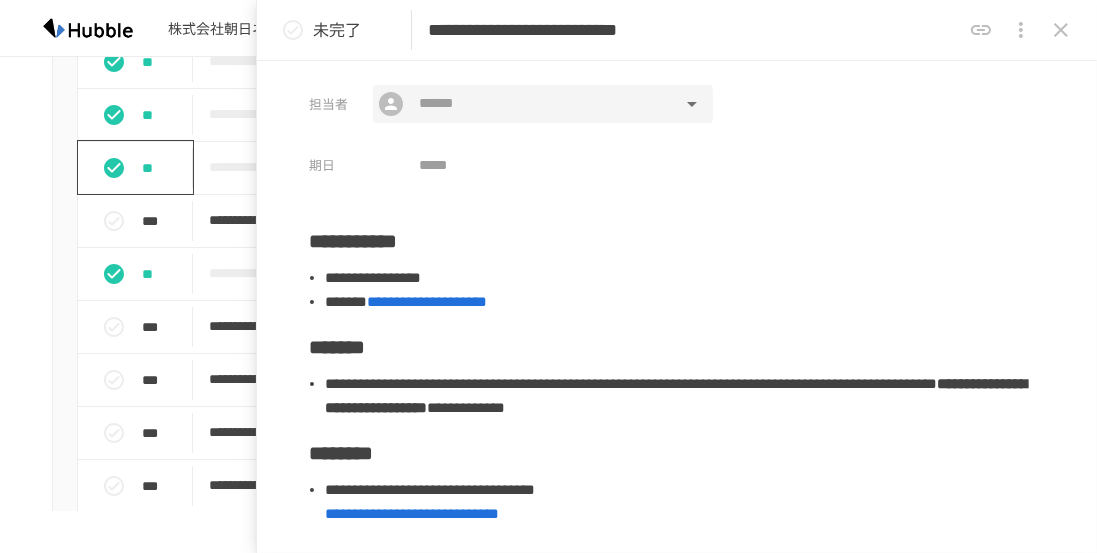 click at bounding box center (542, 104) 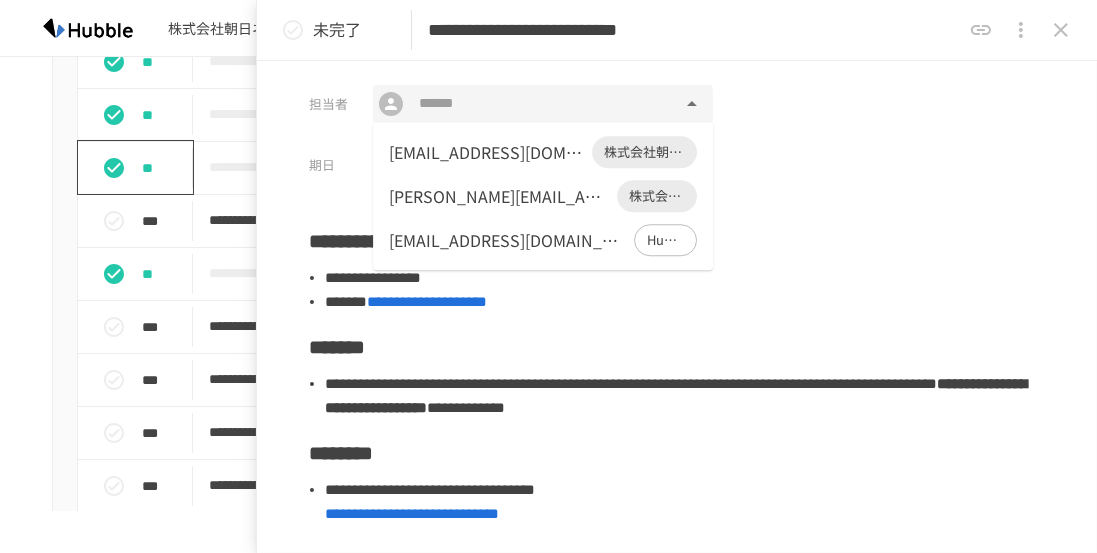click on "[EMAIL_ADDRESS][DOMAIN_NAME]" at bounding box center [507, 240] 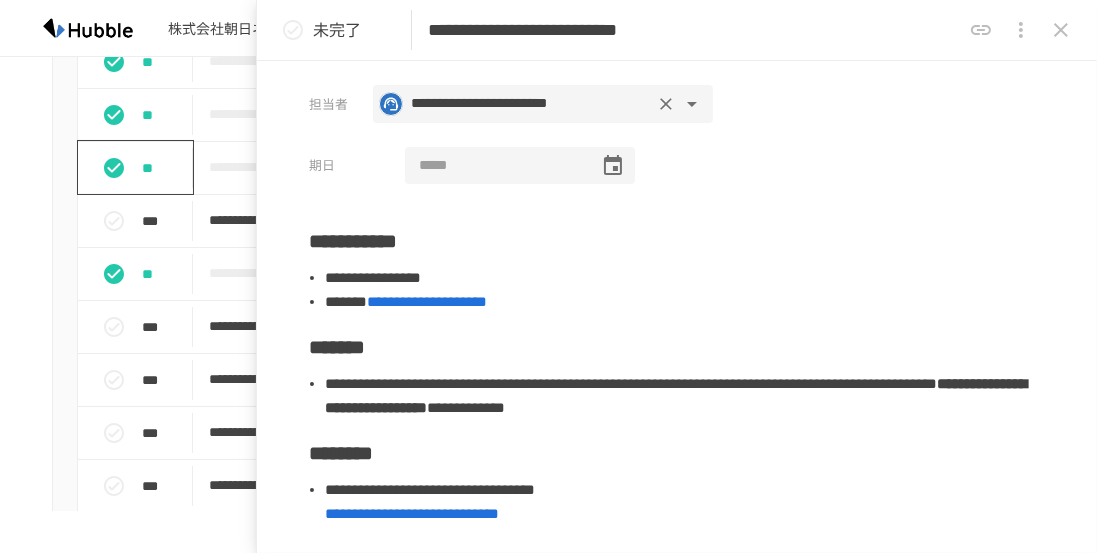 click 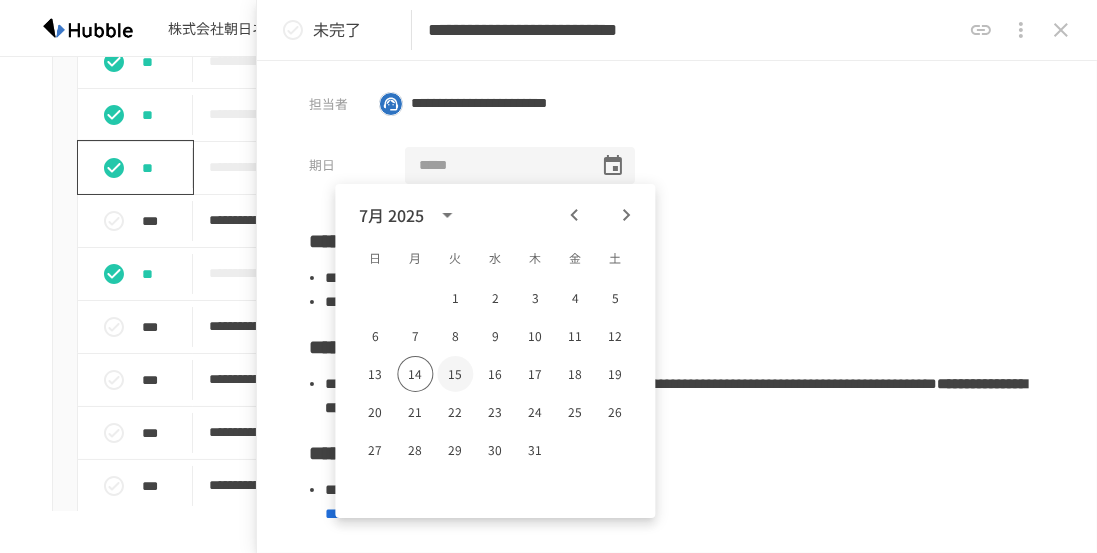 click on "15" at bounding box center [455, 374] 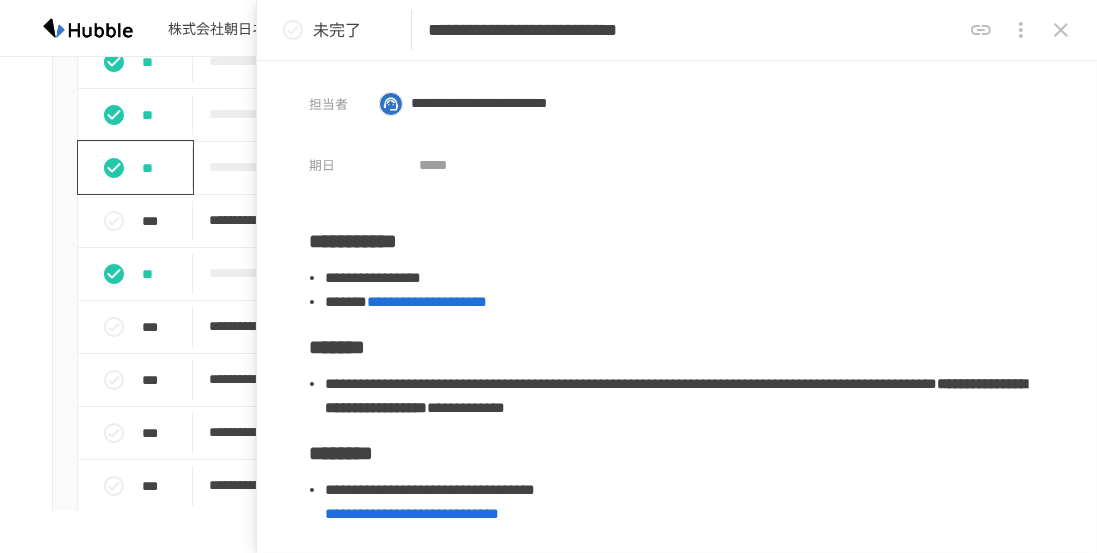 type on "**********" 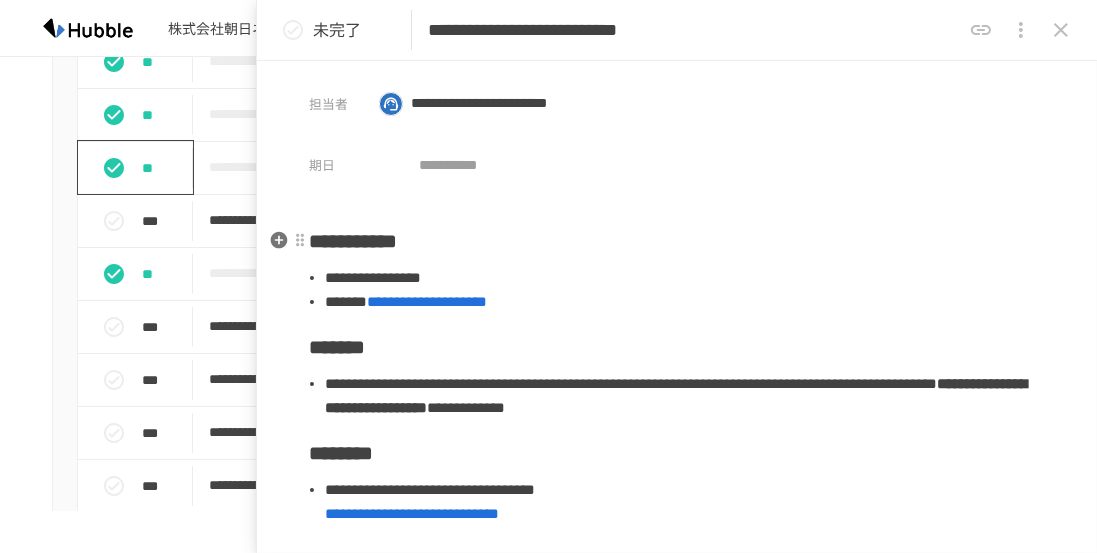 click on "**********" at bounding box center [677, 575] 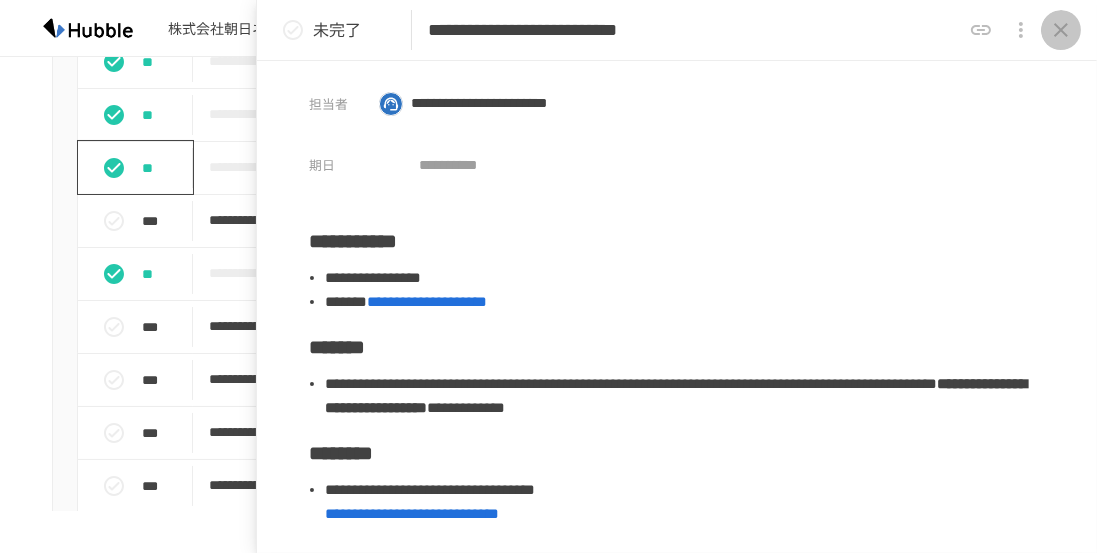 click 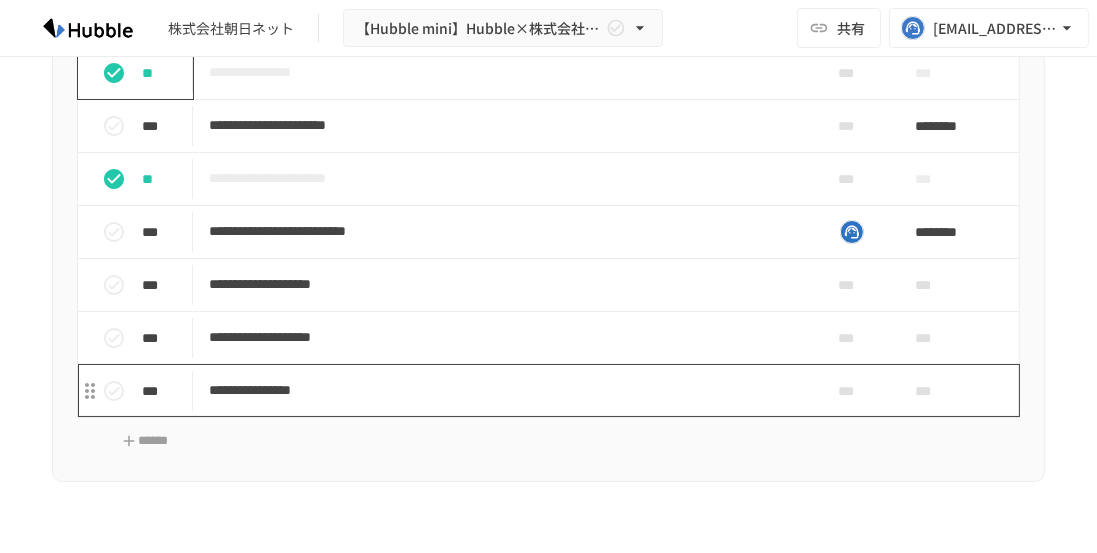 scroll, scrollTop: 2868, scrollLeft: 0, axis: vertical 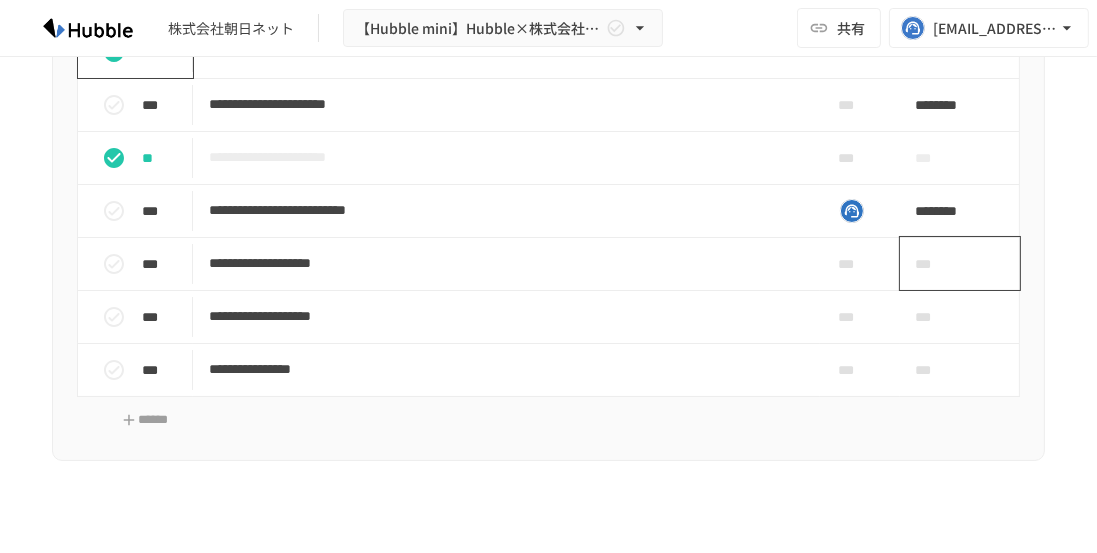 click on "***" at bounding box center (937, 264) 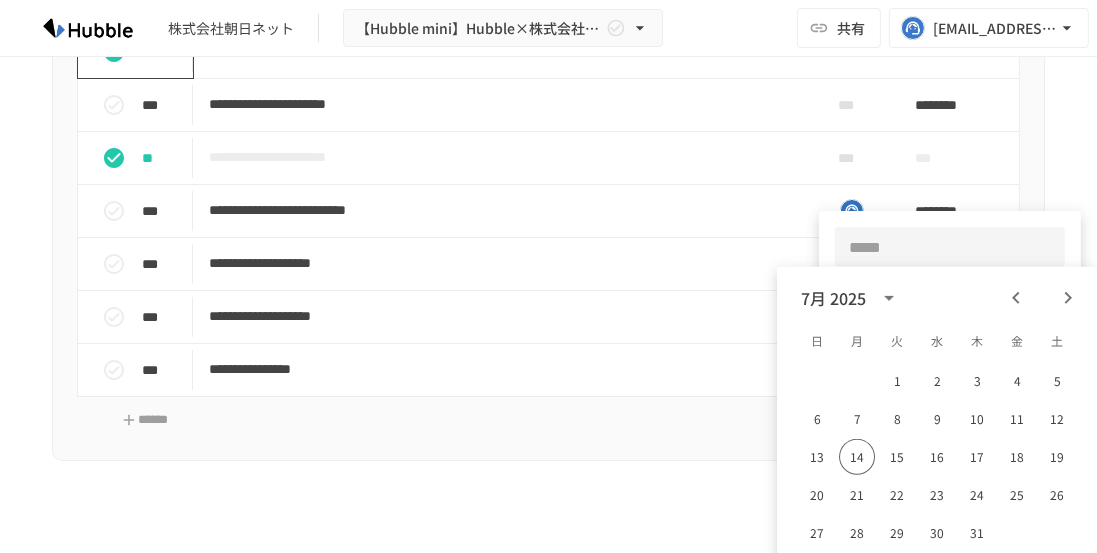 click 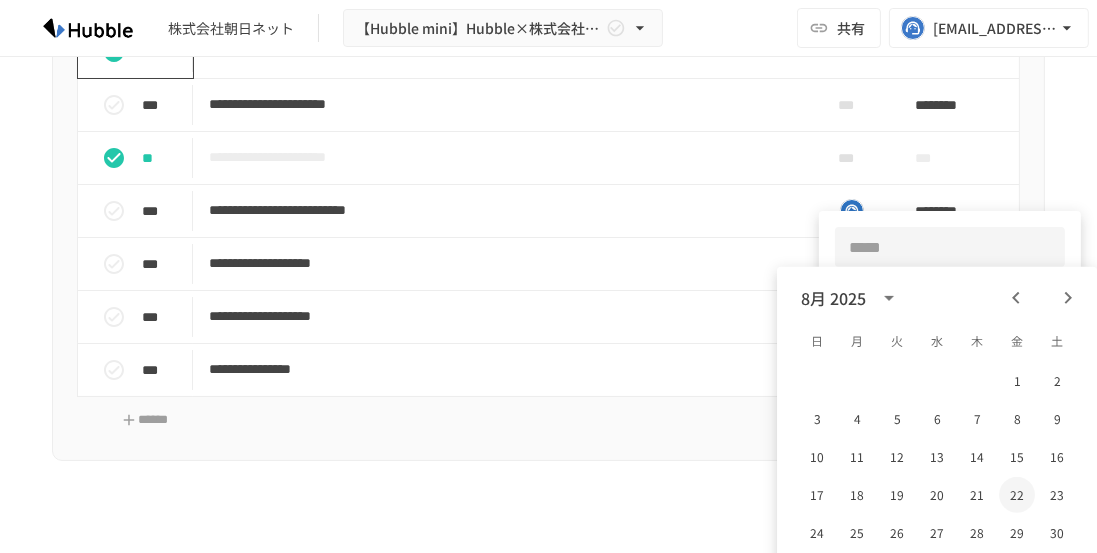 click on "22" at bounding box center (1017, 495) 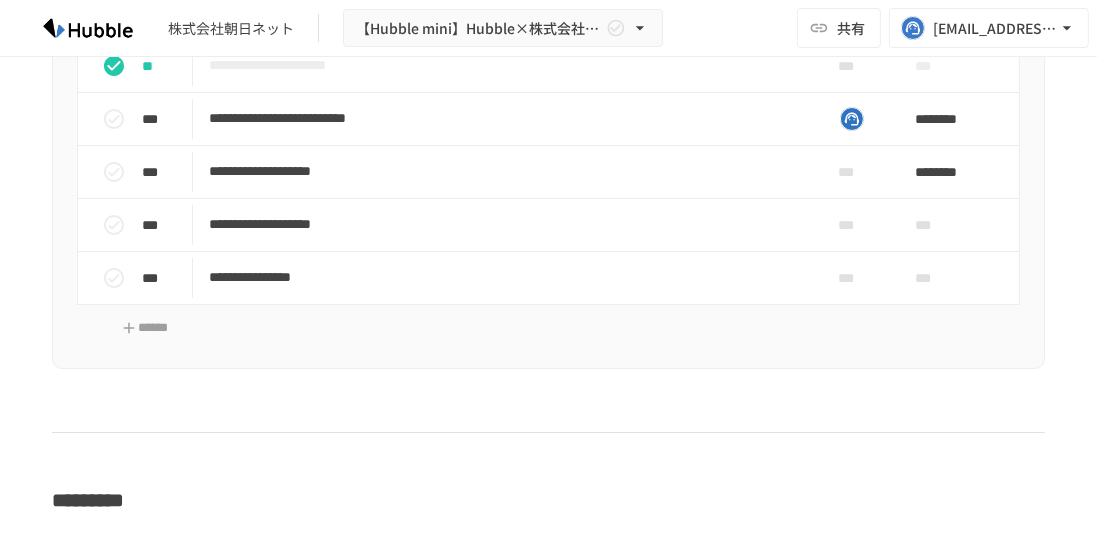 scroll, scrollTop: 2984, scrollLeft: 0, axis: vertical 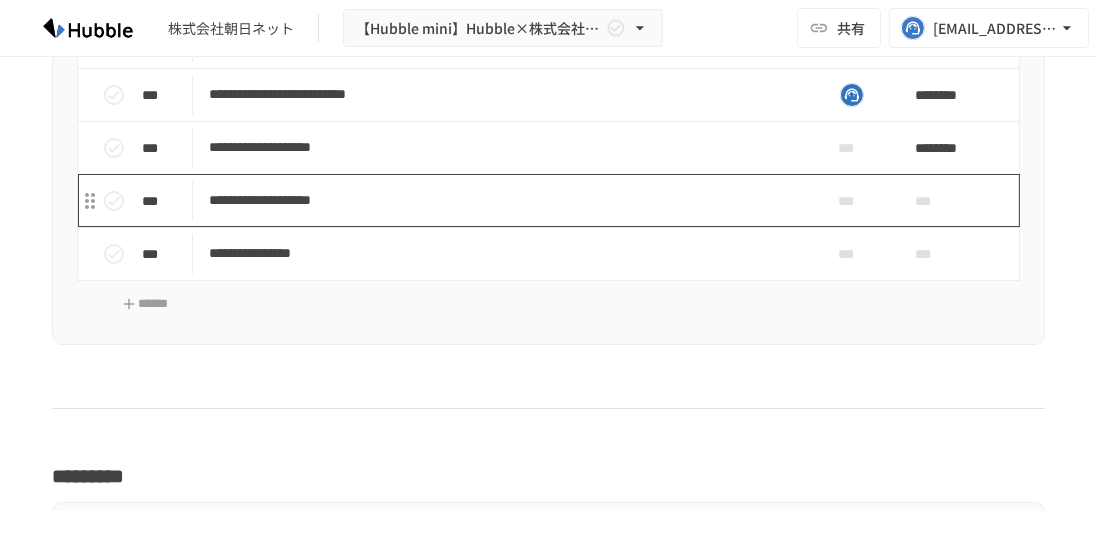 click on "**********" at bounding box center (503, 200) 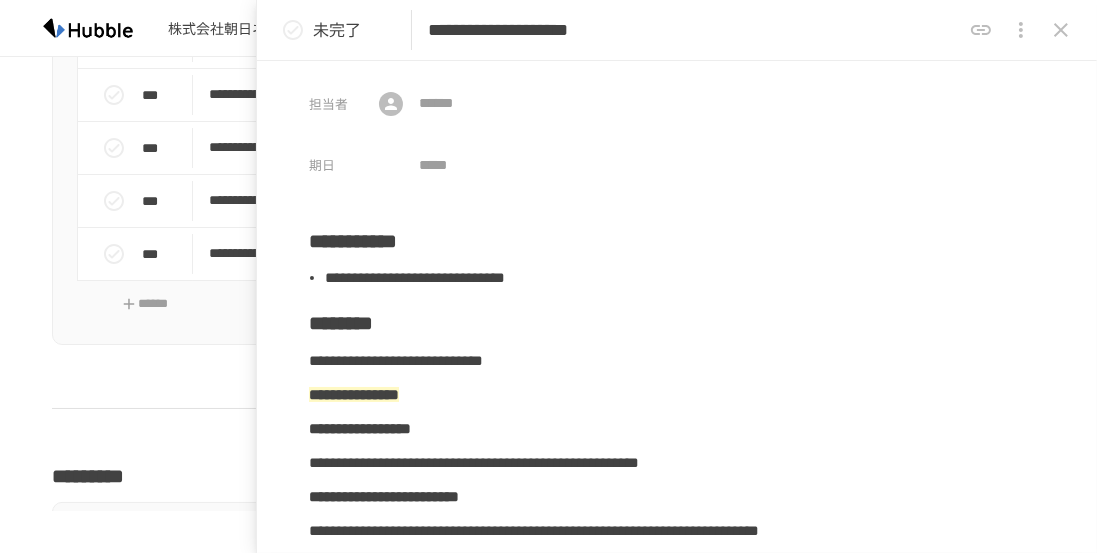 click 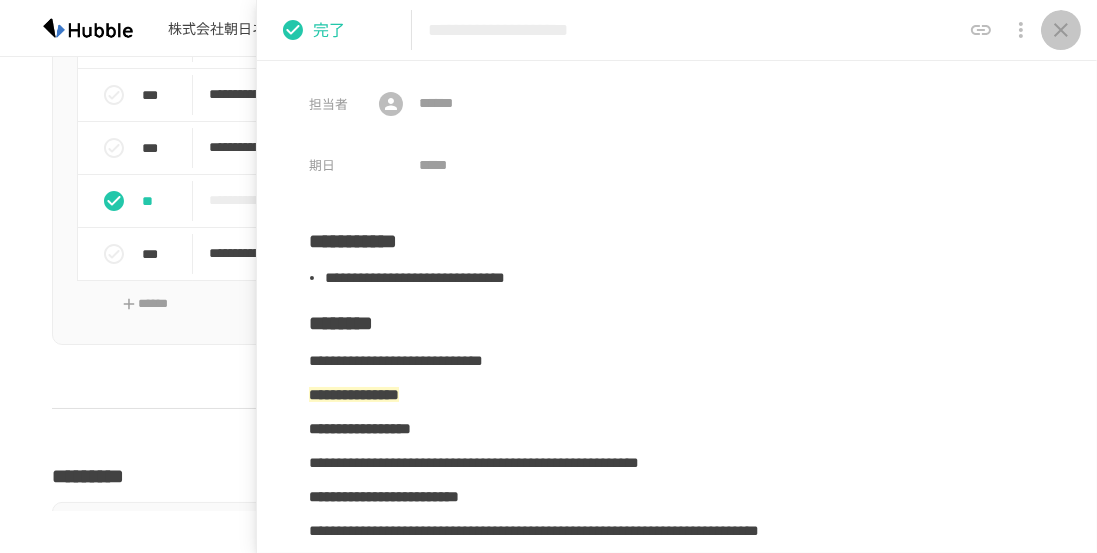 click 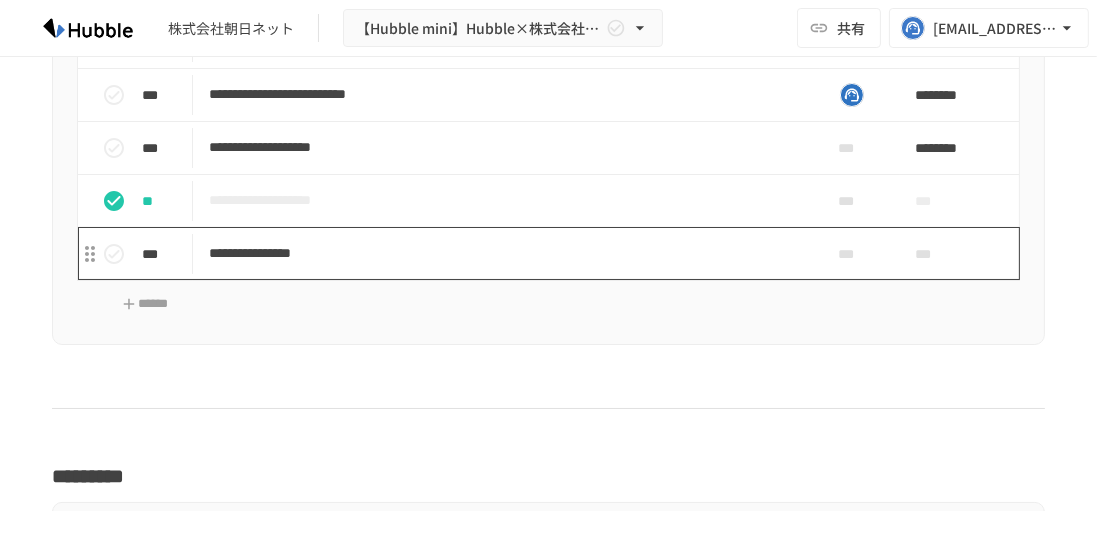 click on "**********" at bounding box center (503, 253) 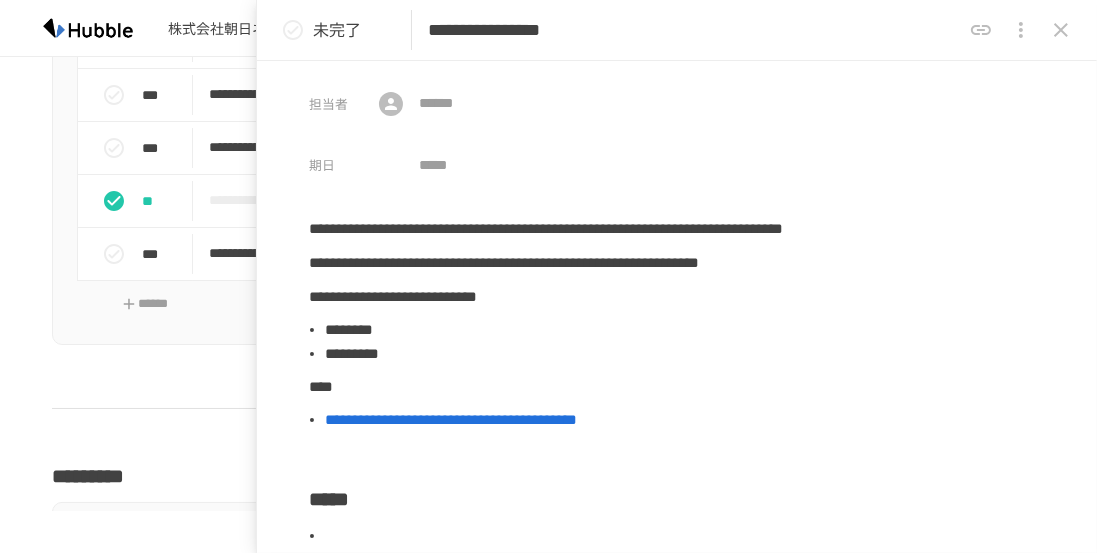 click 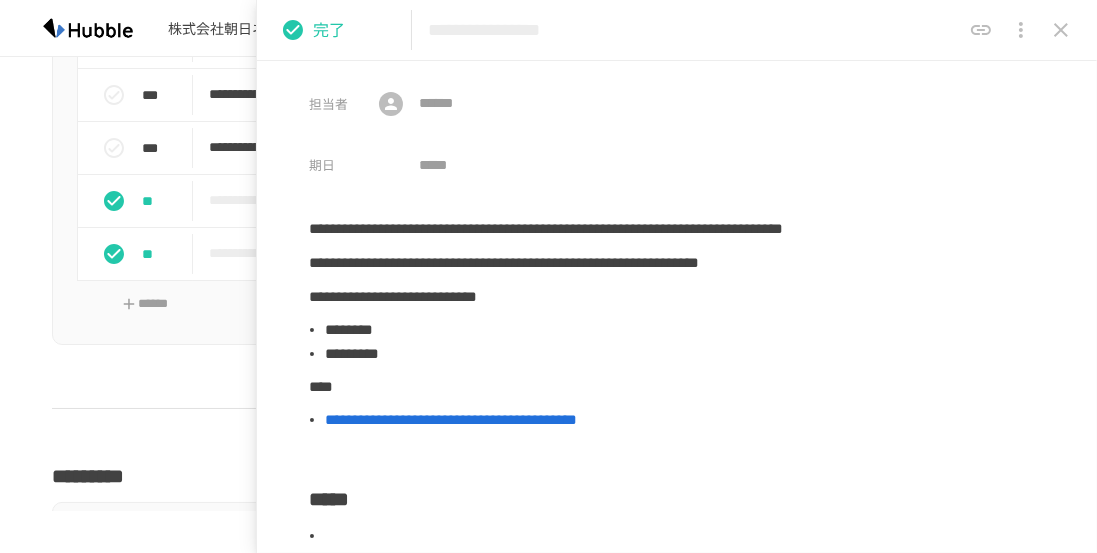 click 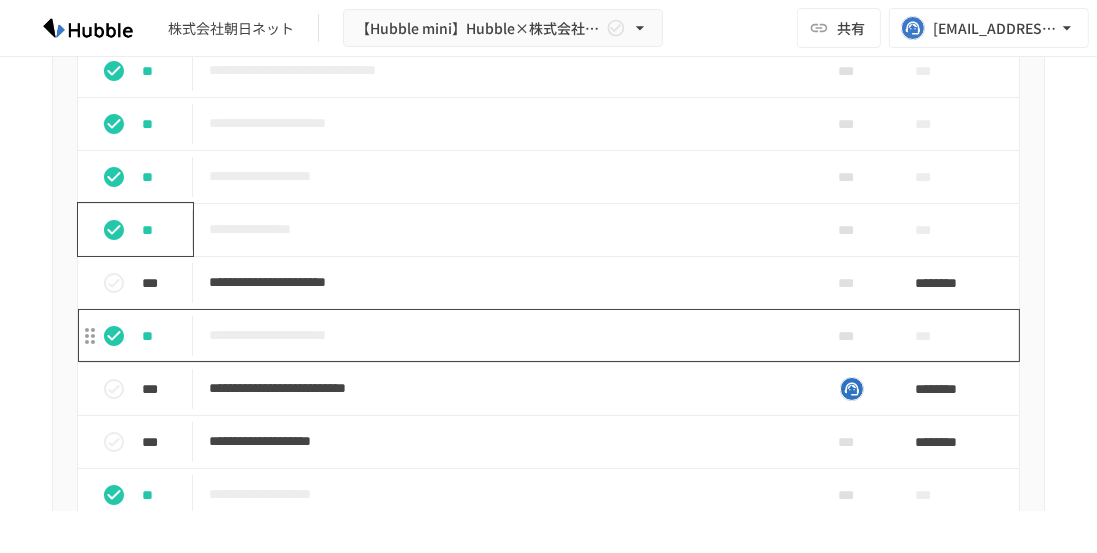 scroll, scrollTop: 2696, scrollLeft: 0, axis: vertical 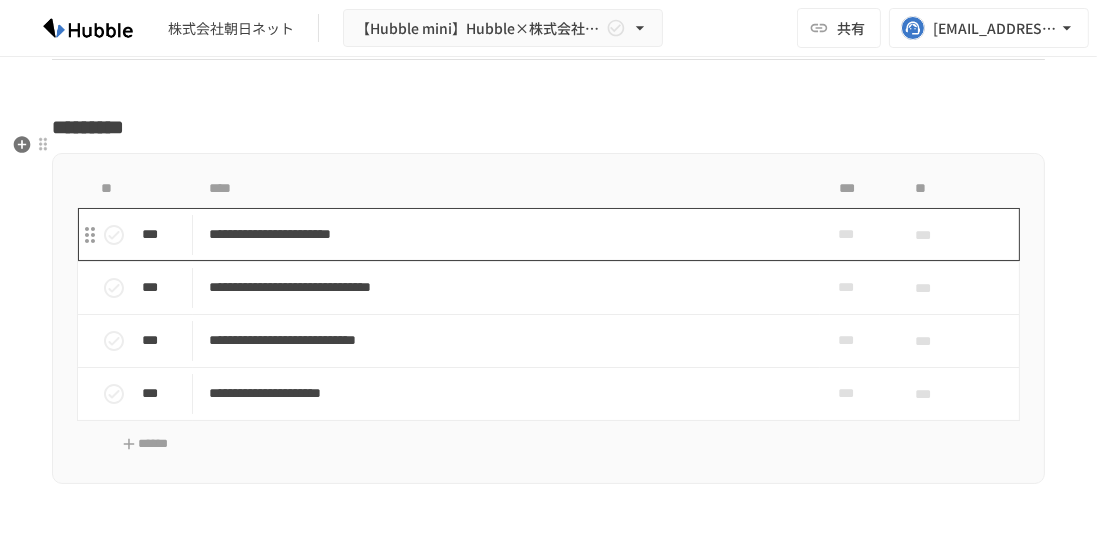 click on "**********" at bounding box center [503, 234] 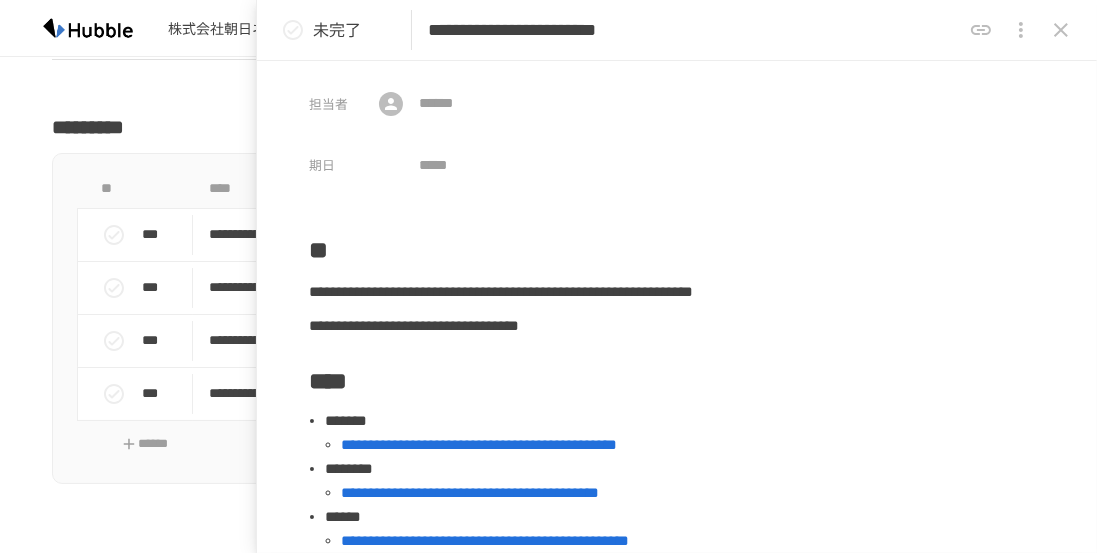 click 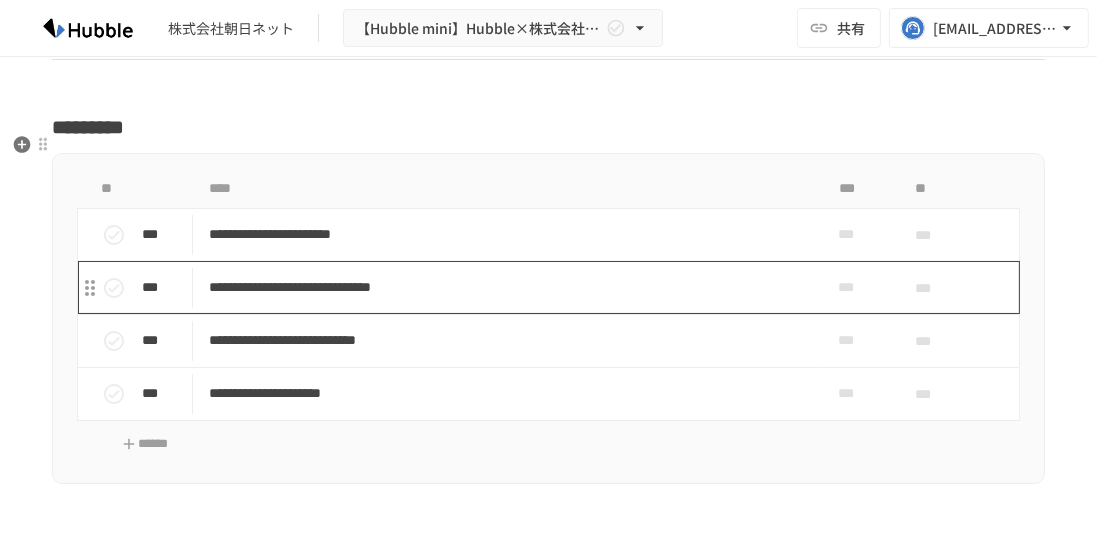 click on "**********" at bounding box center (506, 287) 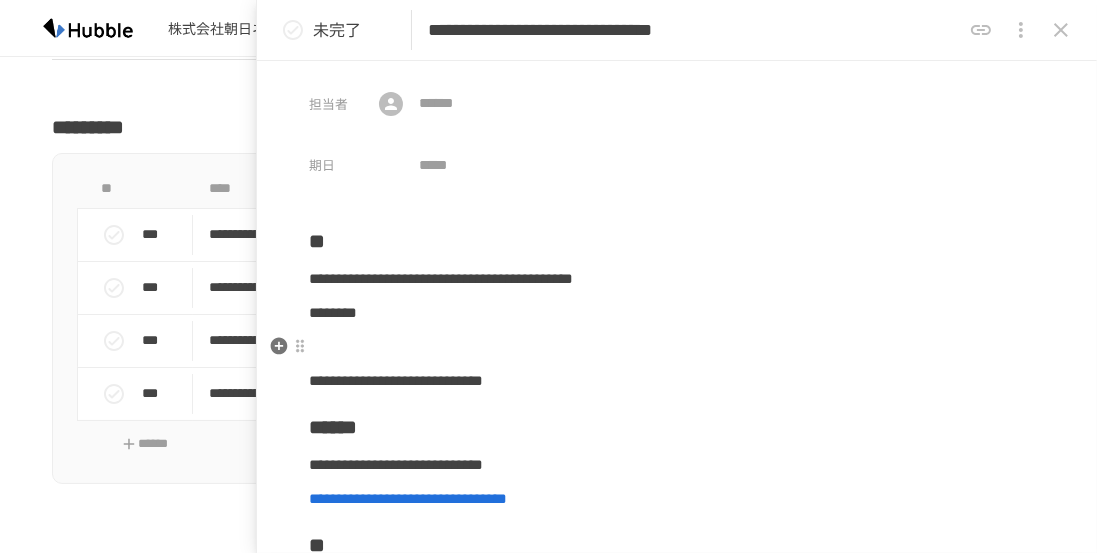 click on "**********" at bounding box center (677, 381) 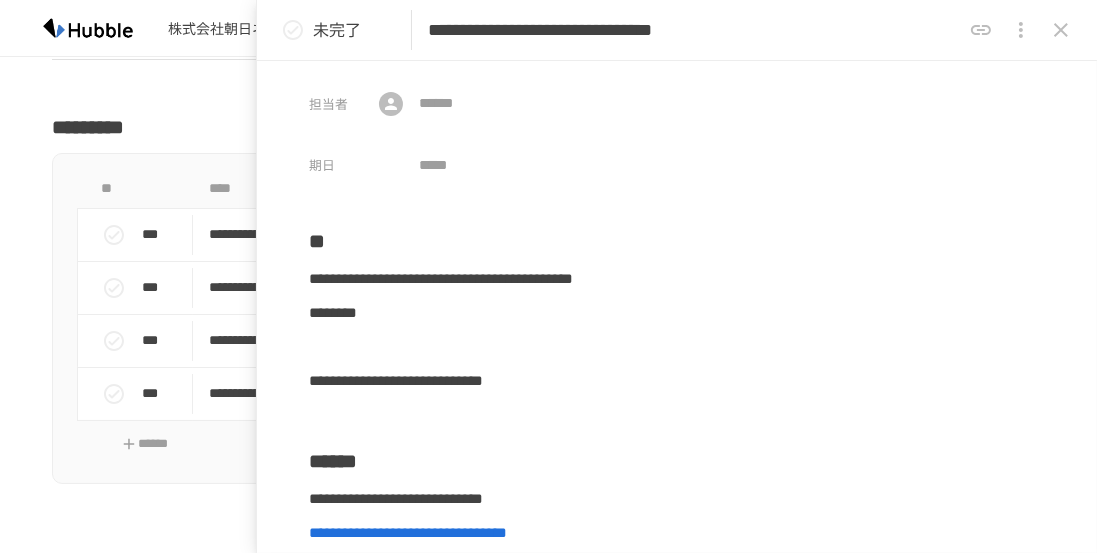 type 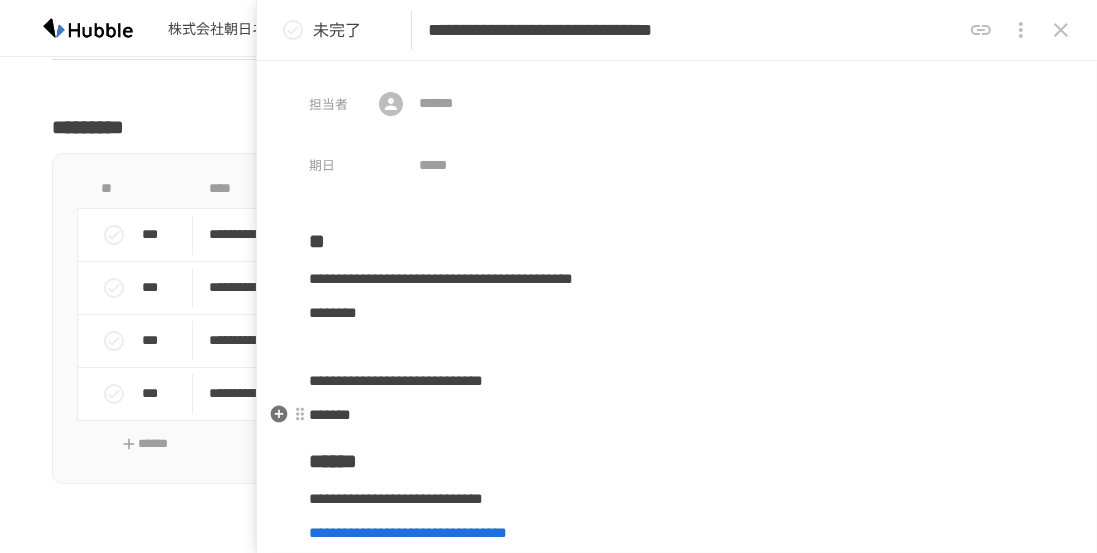 click on "*******" at bounding box center [677, 415] 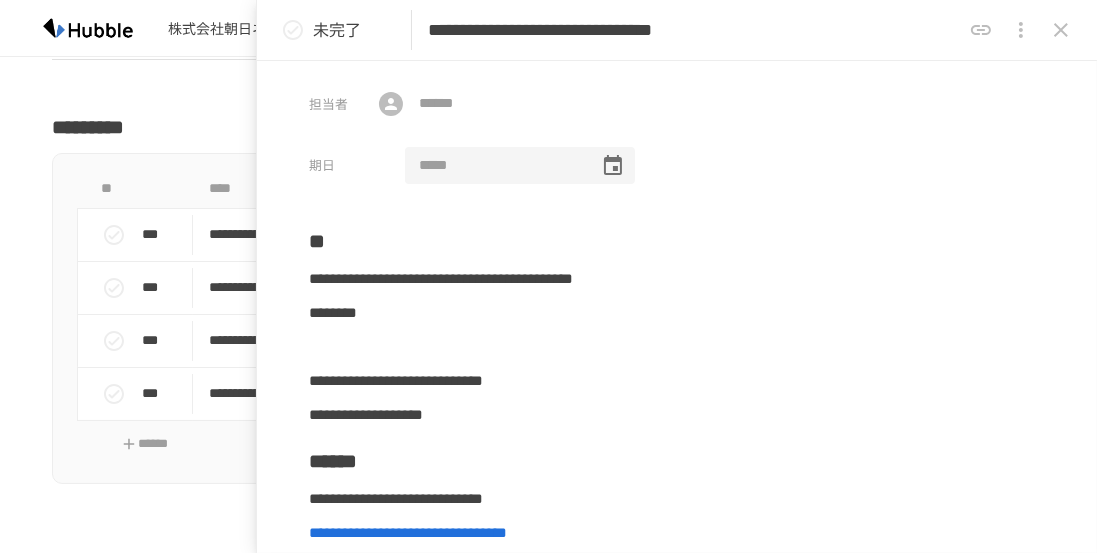 click at bounding box center [495, 166] 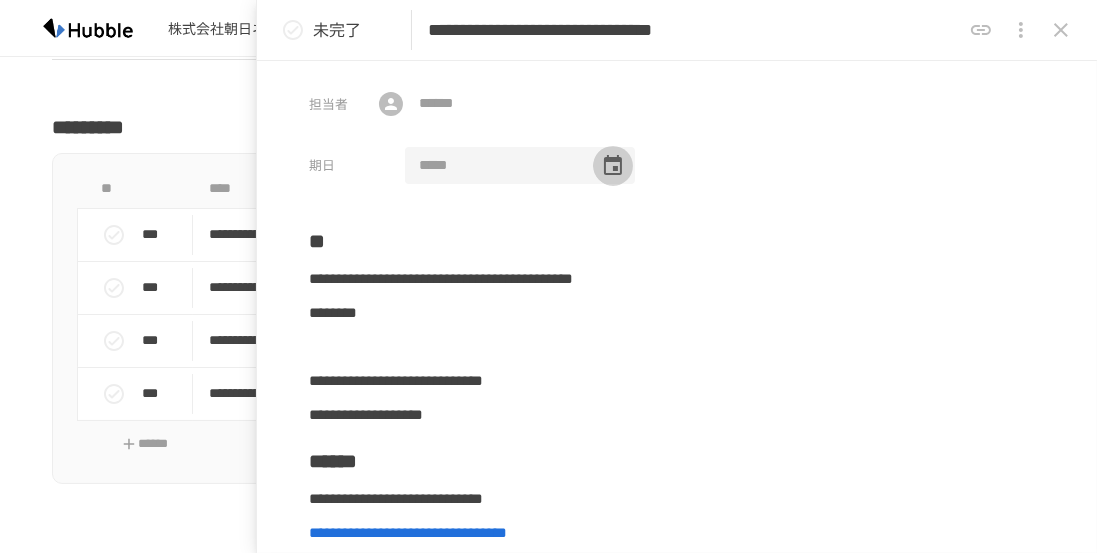 click 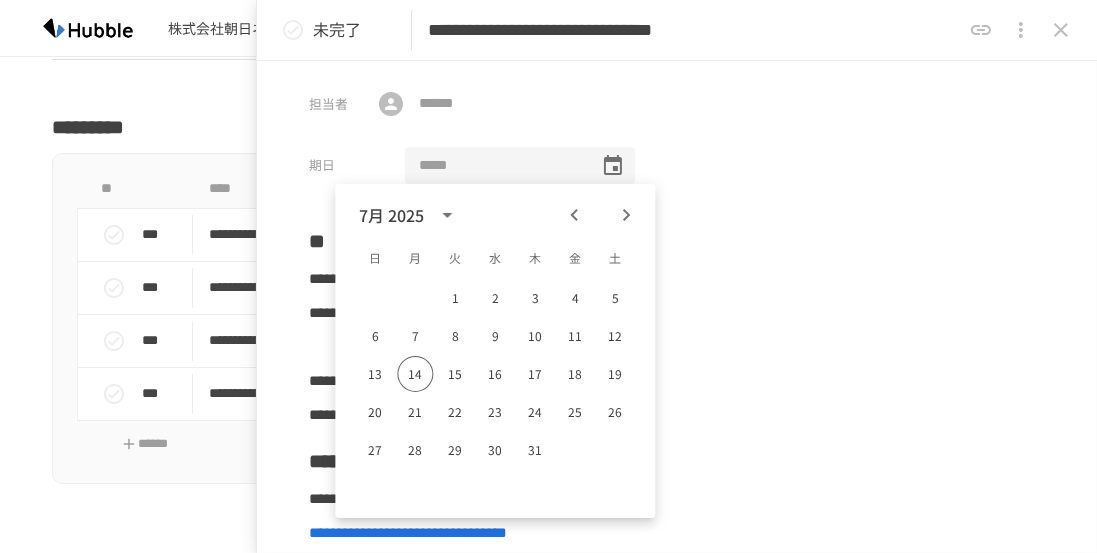 click 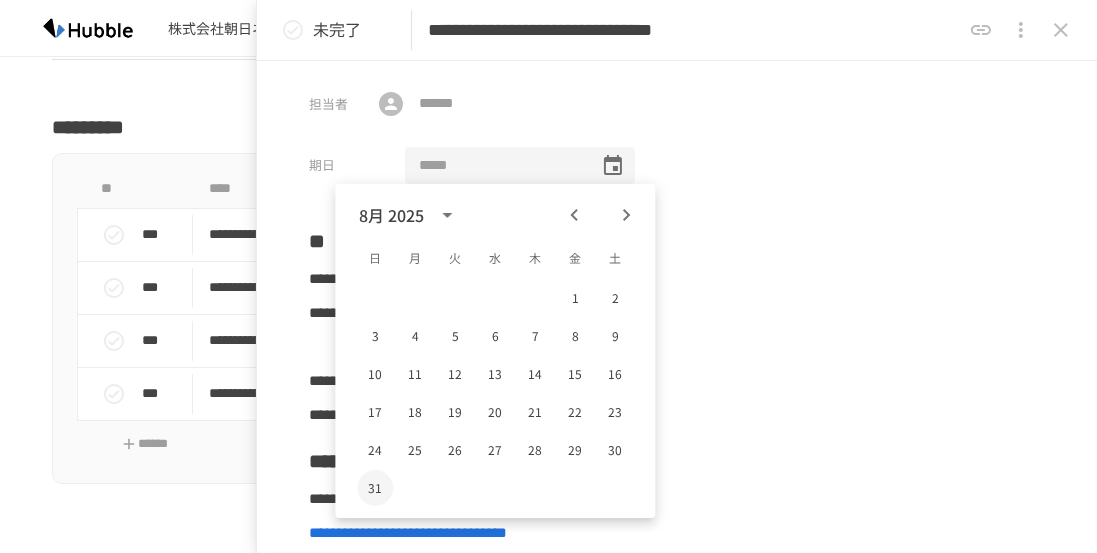 click on "31" at bounding box center (375, 488) 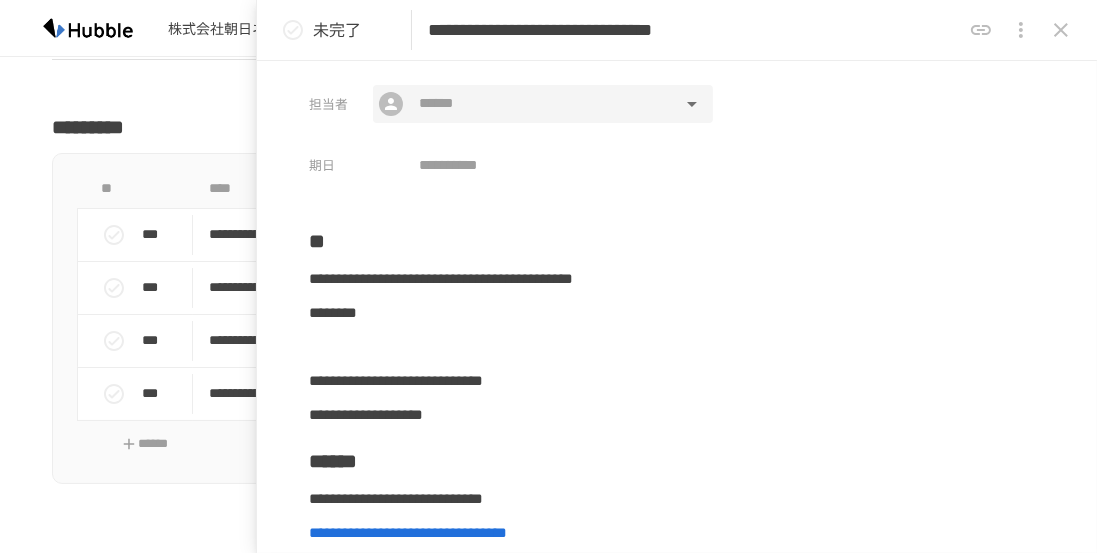 click at bounding box center [542, 104] 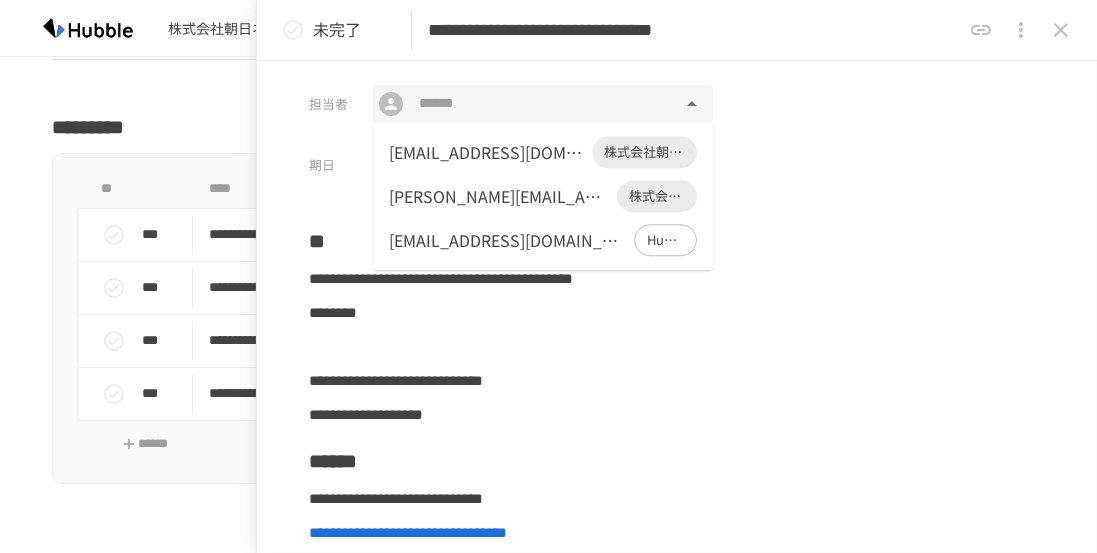 click on "**********" at bounding box center (677, 122) 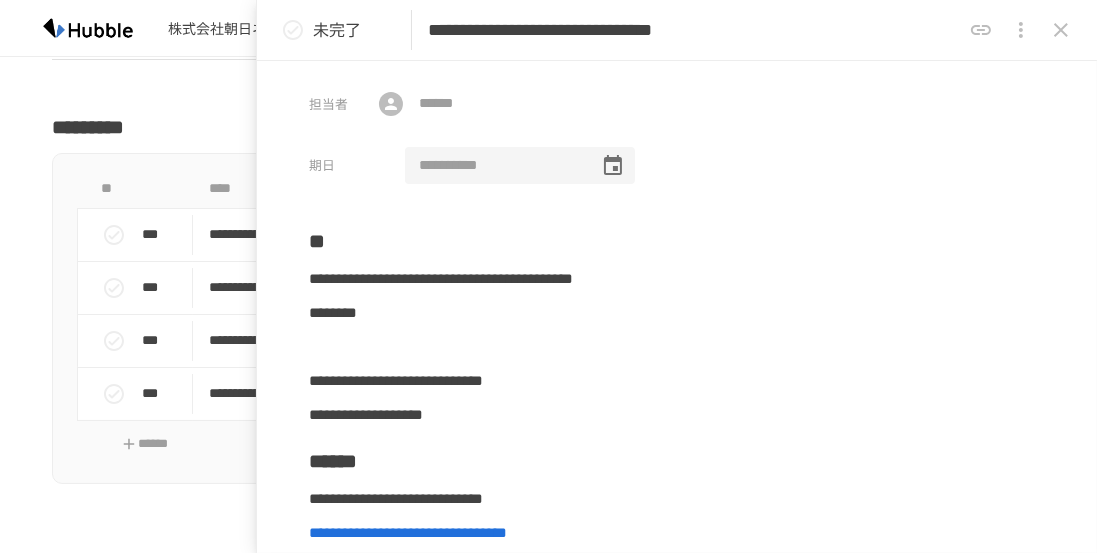 click 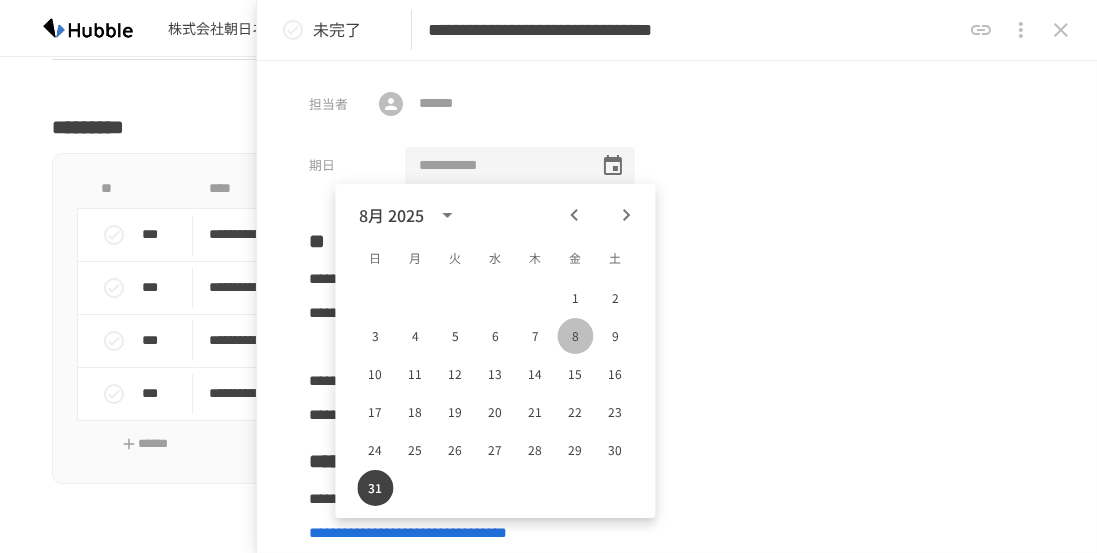 click on "8" at bounding box center [575, 336] 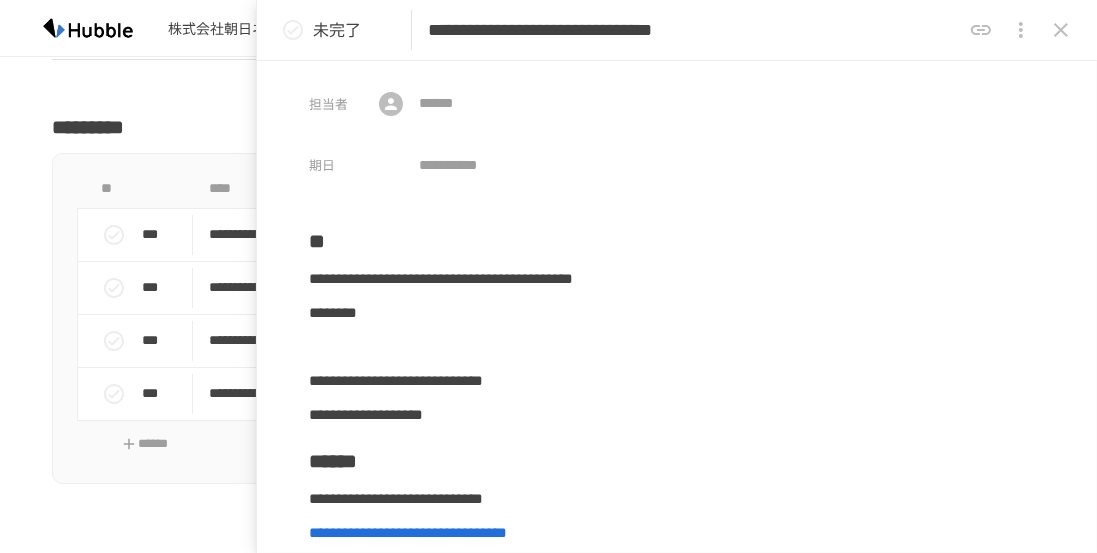 click on "**********" at bounding box center (677, 122) 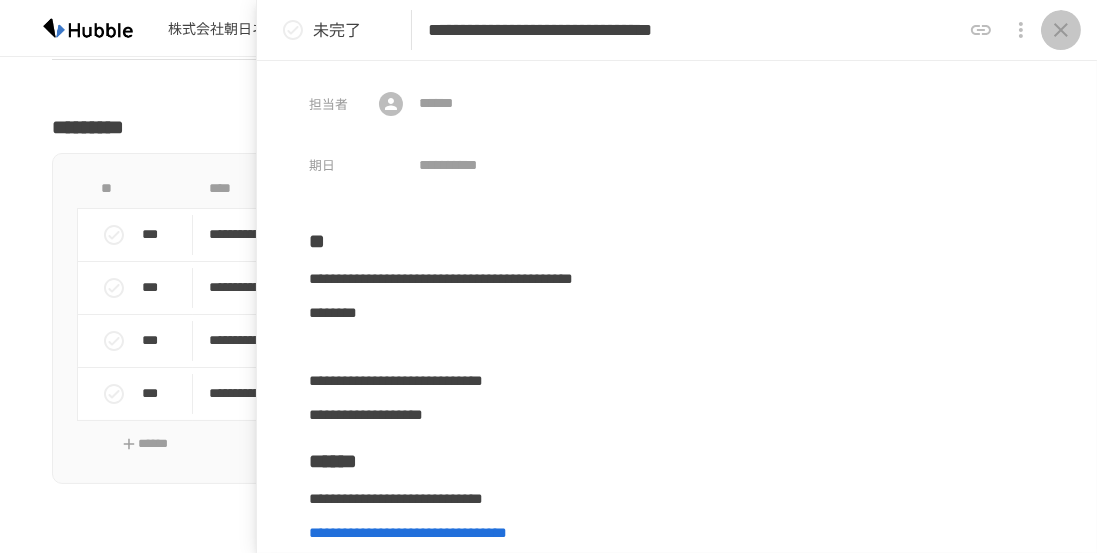 click 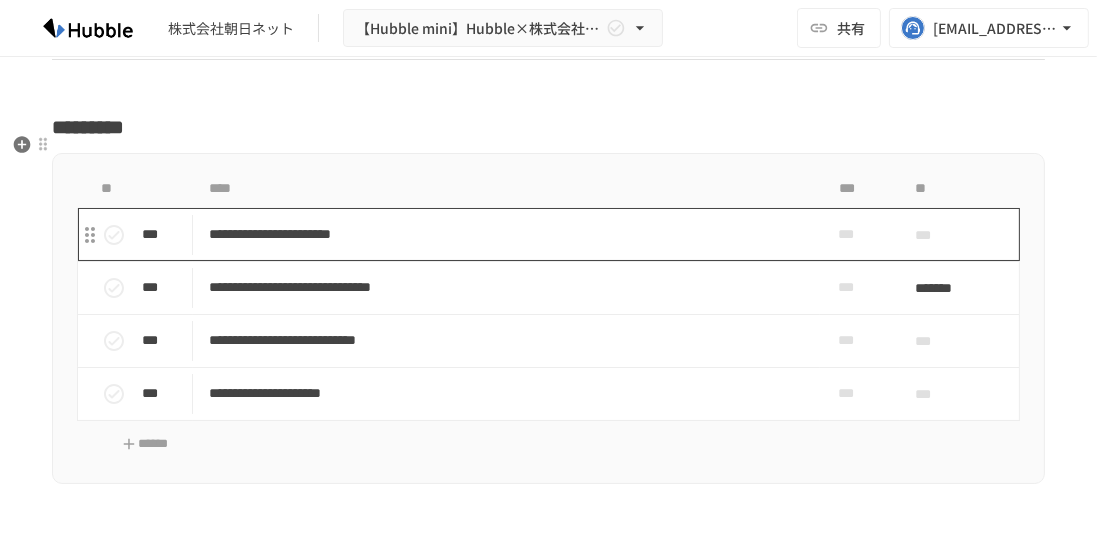 click on "**********" at bounding box center (503, 234) 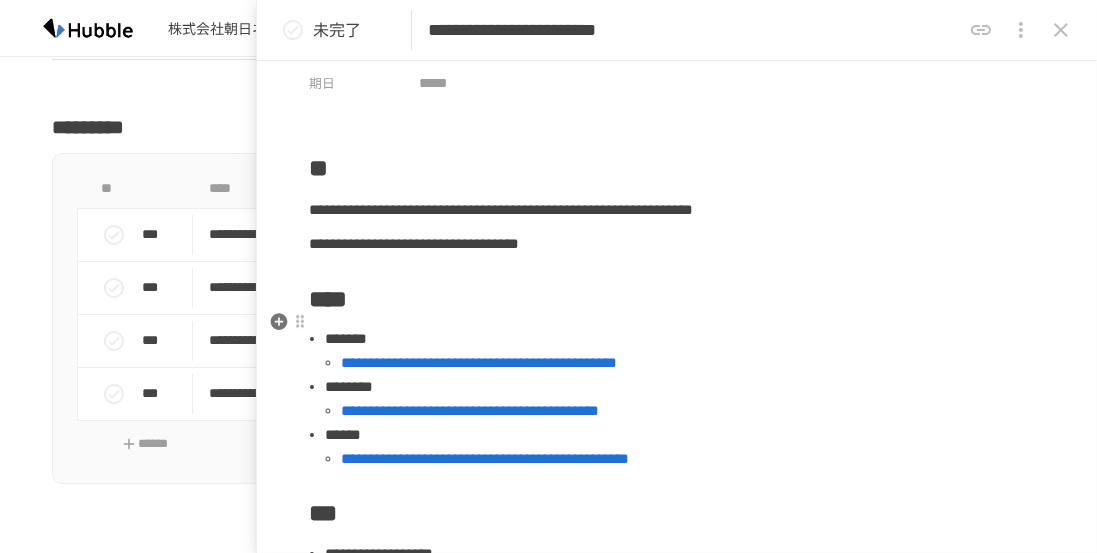 scroll, scrollTop: 94, scrollLeft: 0, axis: vertical 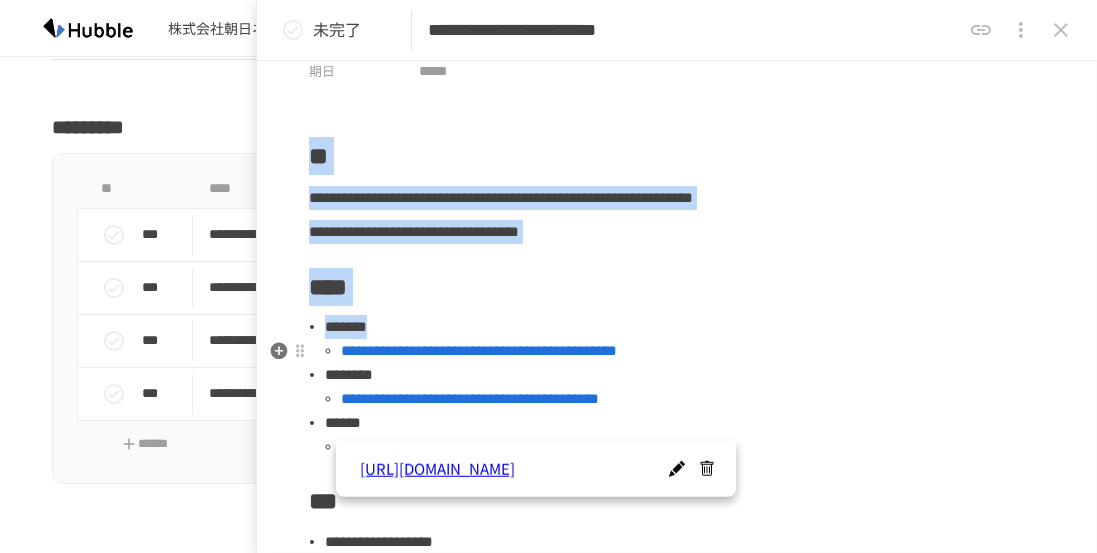 drag, startPoint x: 392, startPoint y: 499, endPoint x: 316, endPoint y: 385, distance: 137.01096 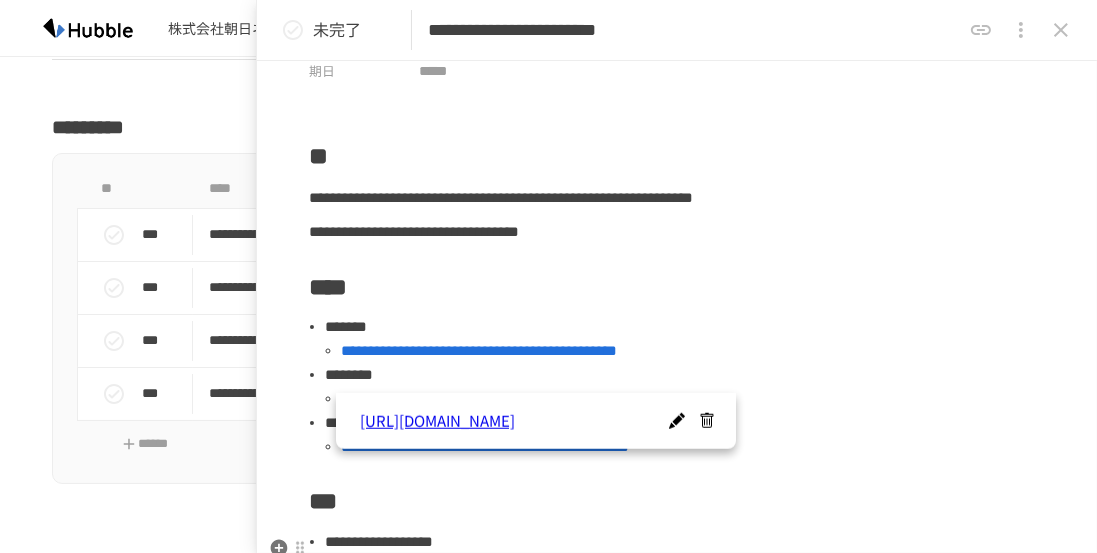 click on "**********" at bounding box center [677, 414] 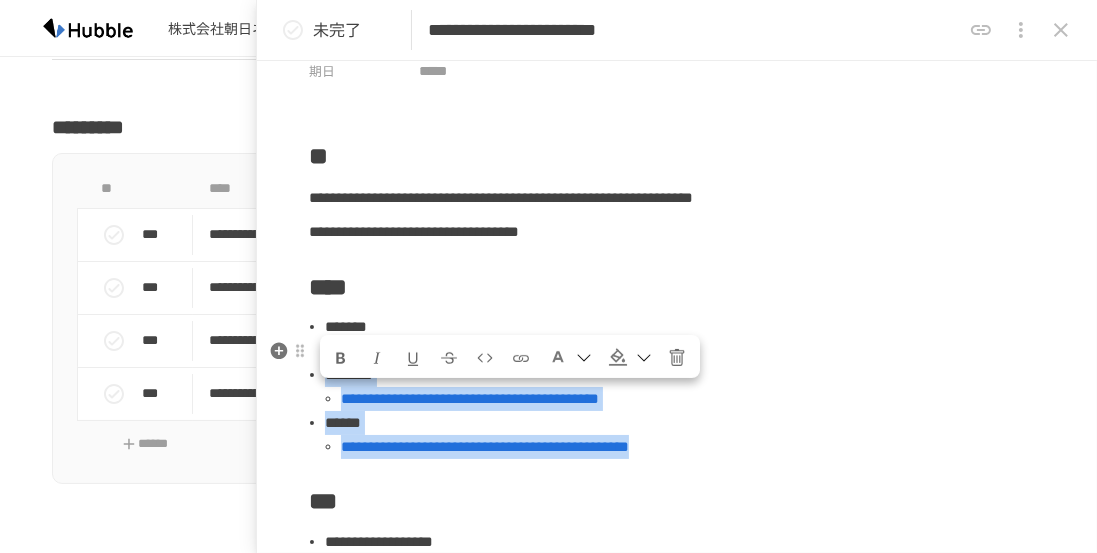 drag, startPoint x: 378, startPoint y: 487, endPoint x: 330, endPoint y: 399, distance: 100.239716 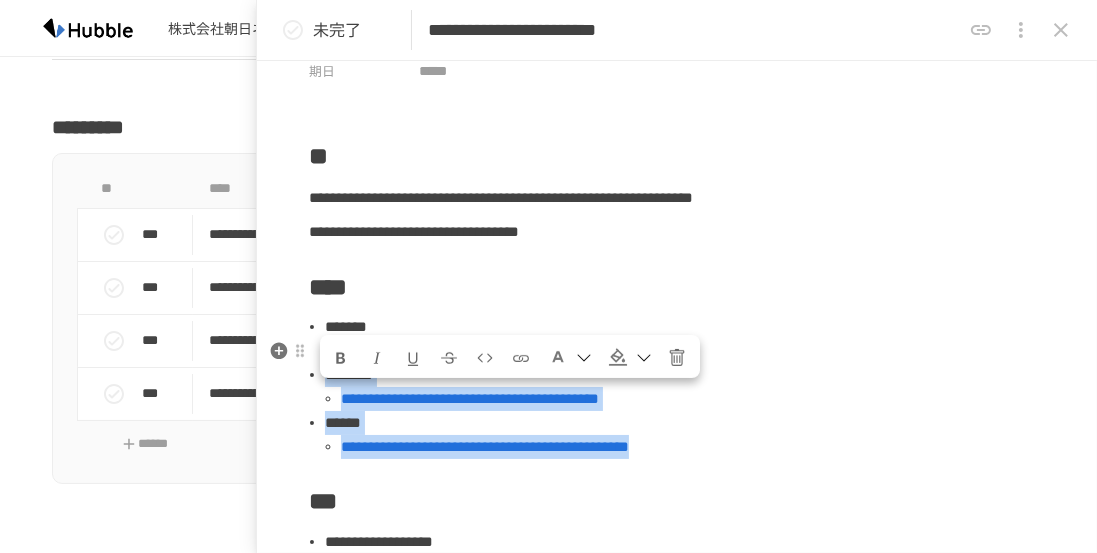 click on "**********" at bounding box center [685, 387] 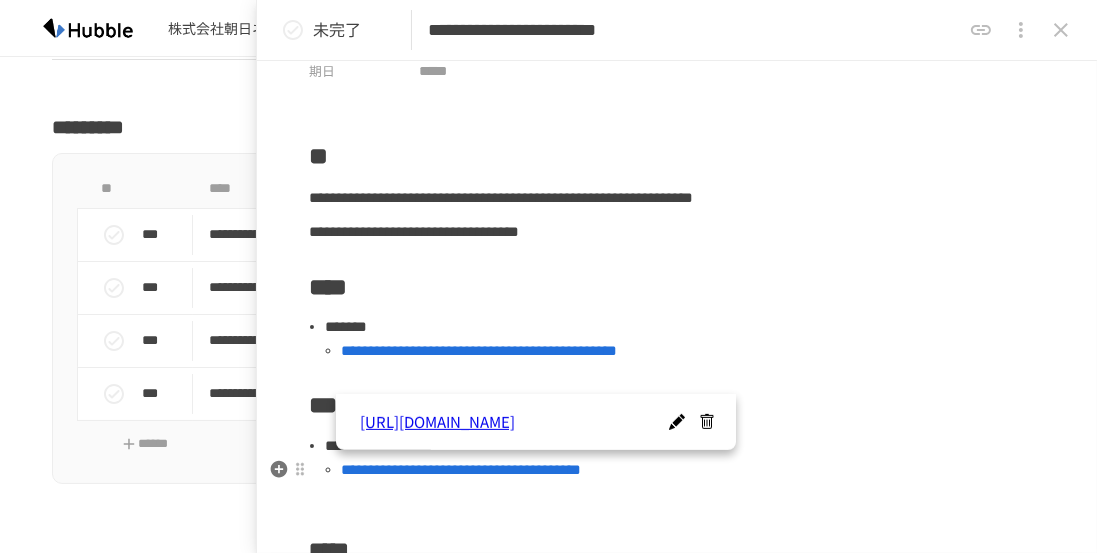 click on "**********" at bounding box center [685, 446] 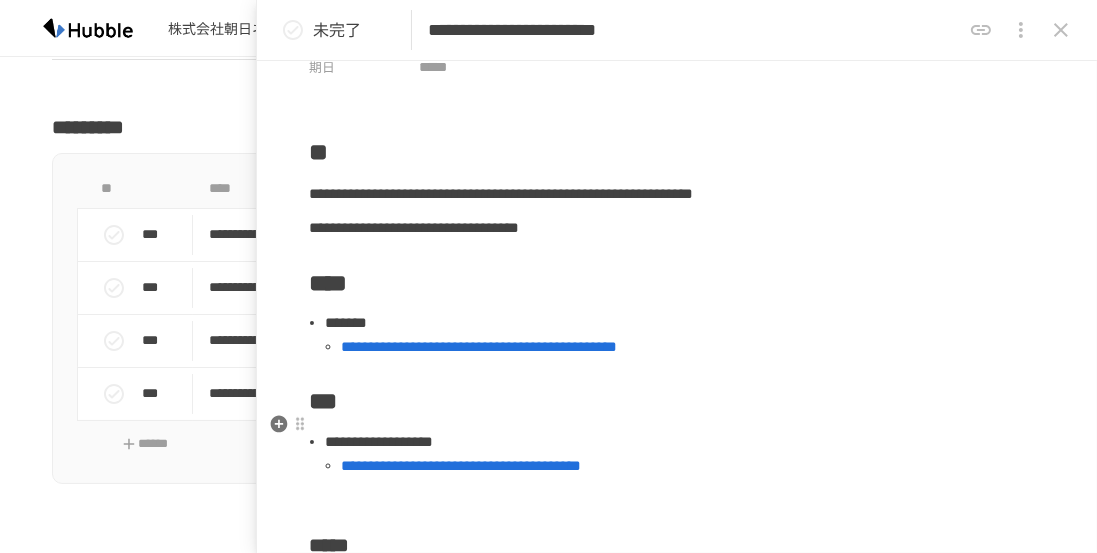 scroll, scrollTop: 113, scrollLeft: 0, axis: vertical 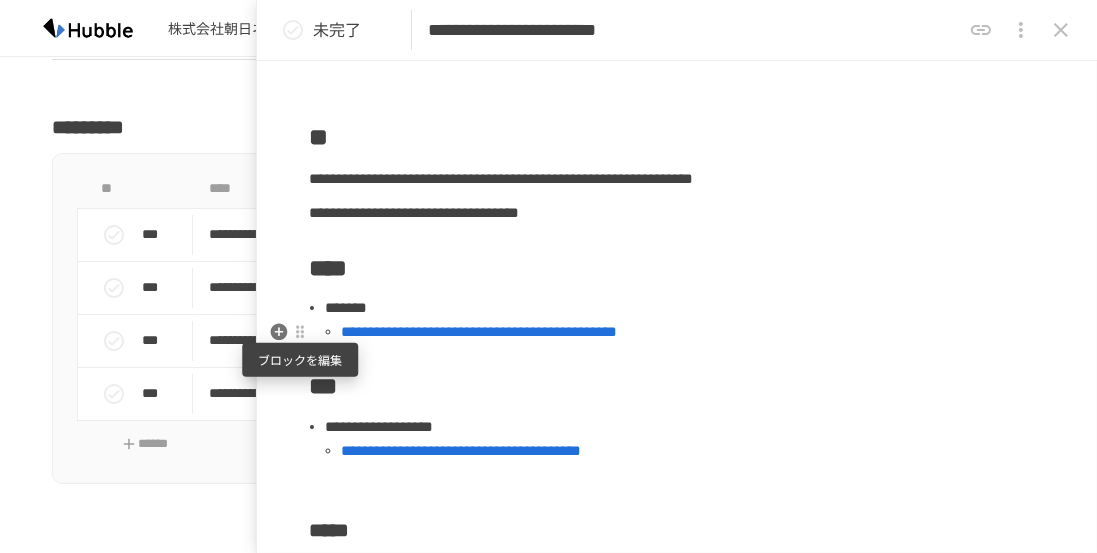 click at bounding box center [300, 332] 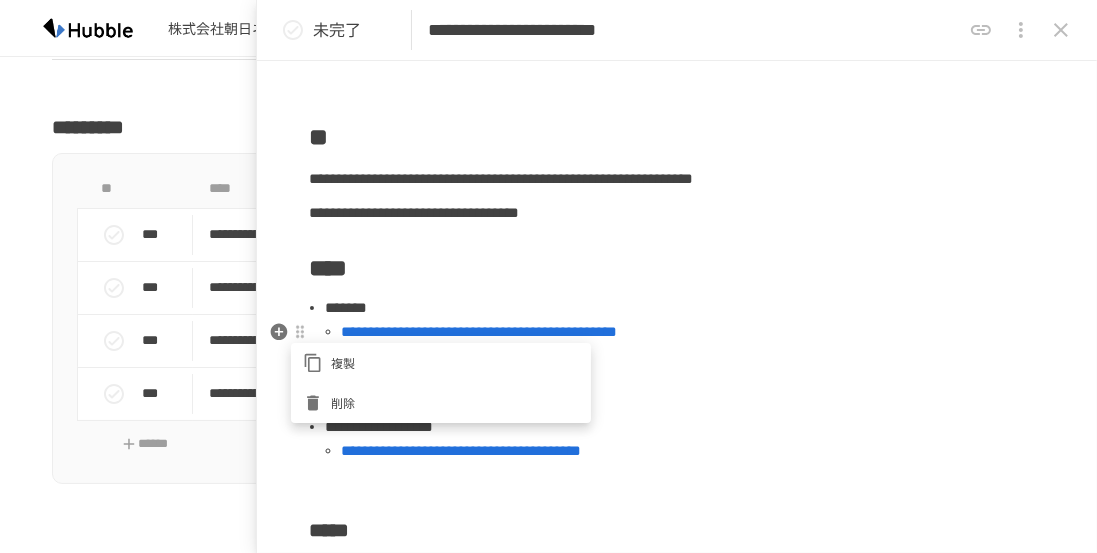 click at bounding box center (548, 276) 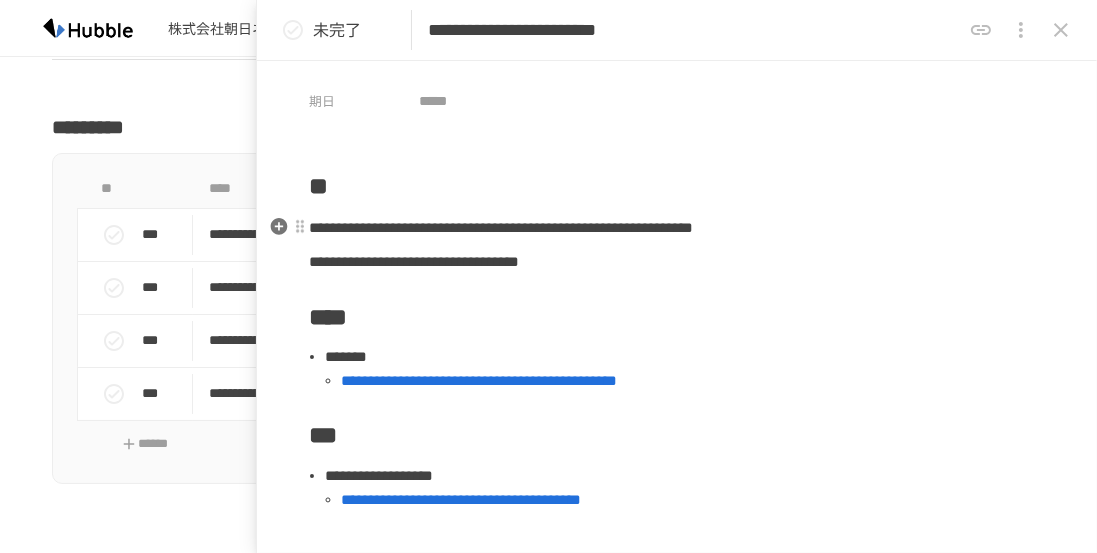 scroll, scrollTop: 0, scrollLeft: 0, axis: both 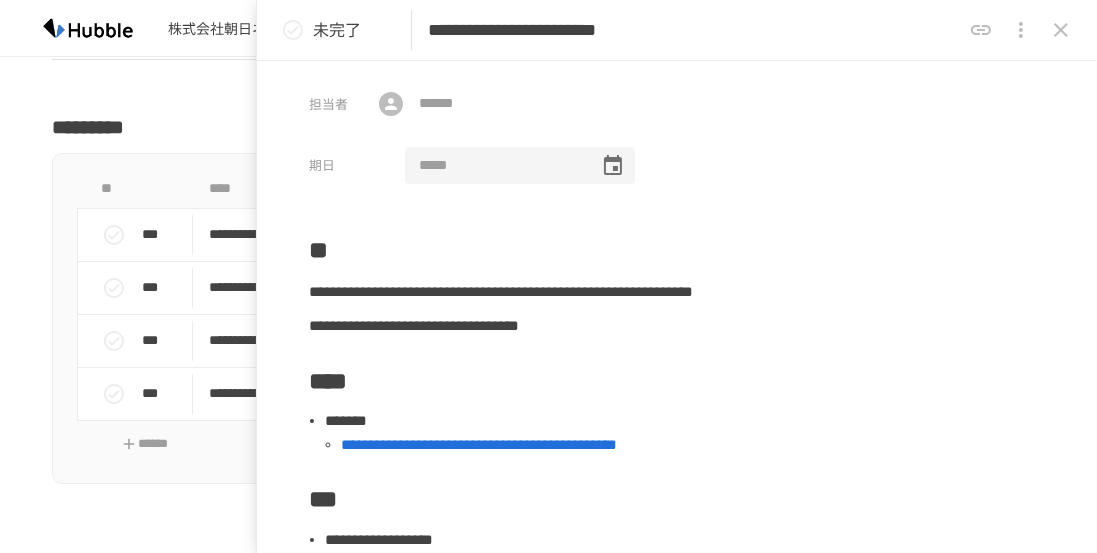 click at bounding box center [495, 166] 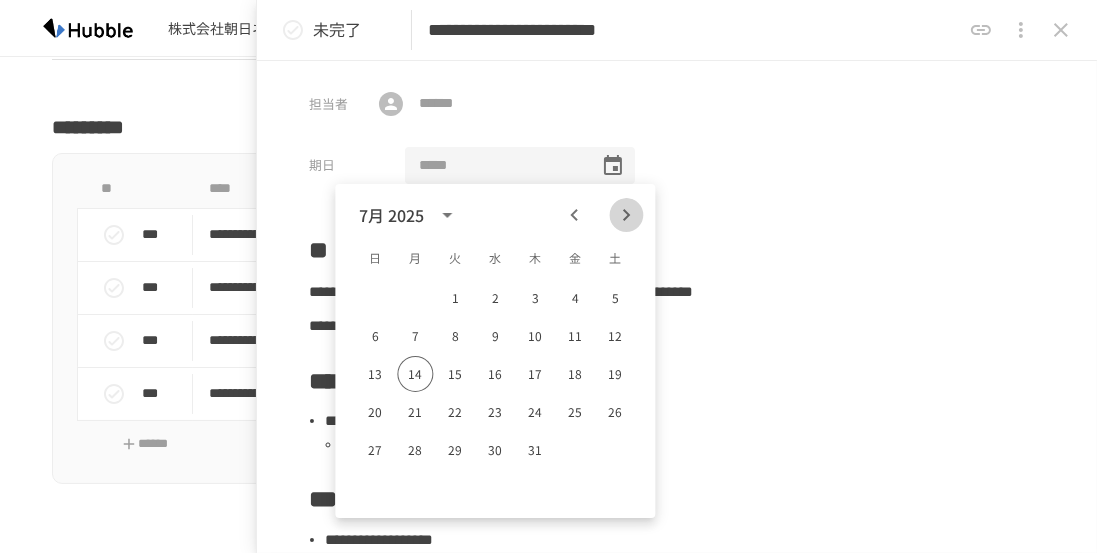 click 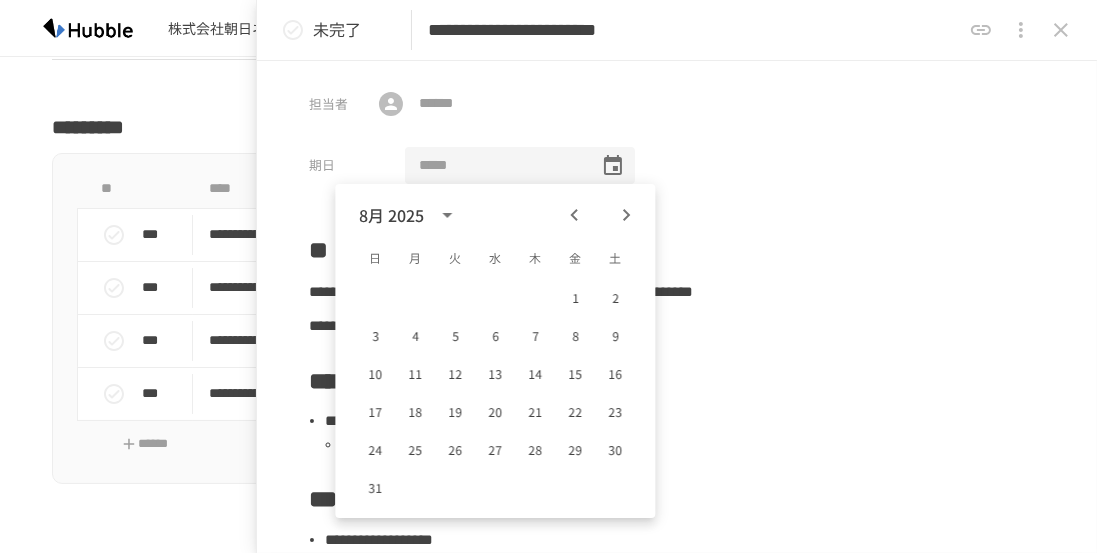 click 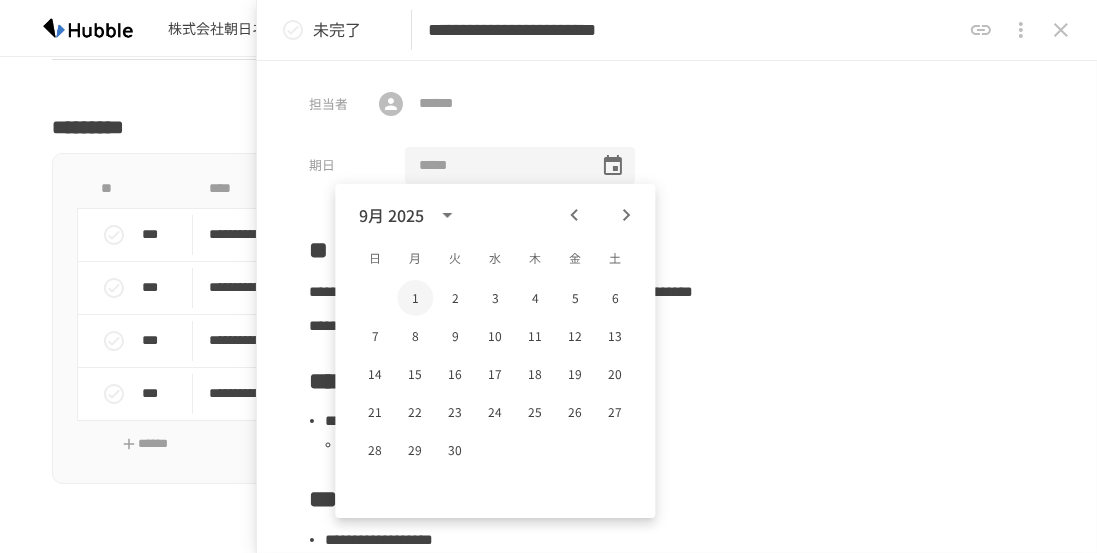 click on "1" at bounding box center [415, 298] 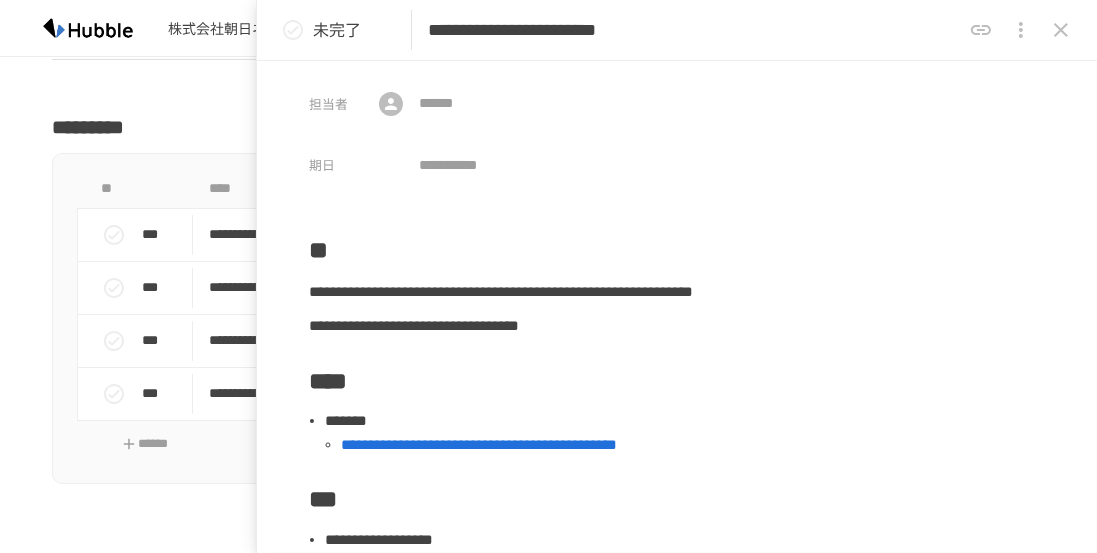 type on "**********" 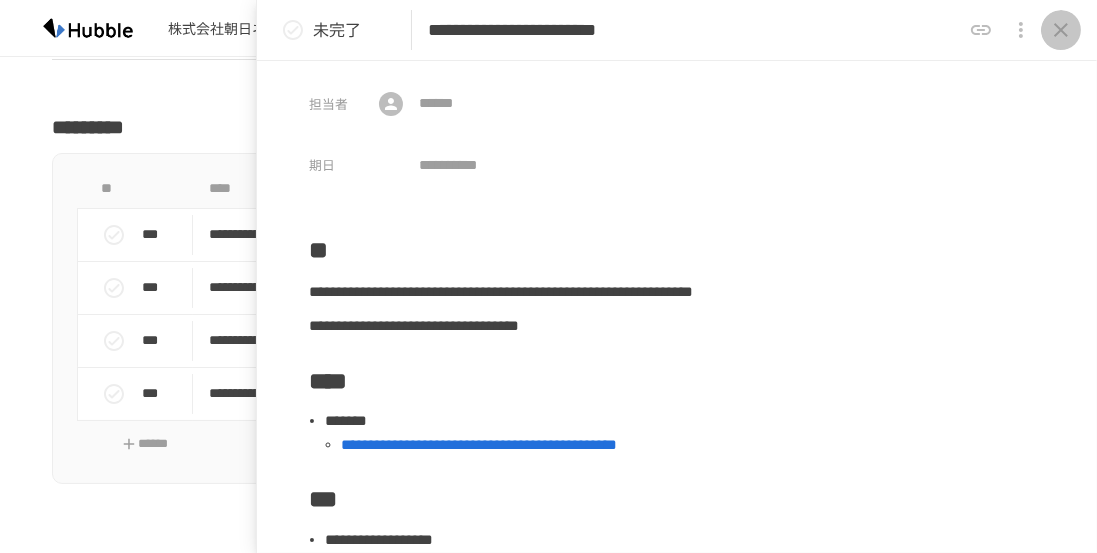 click 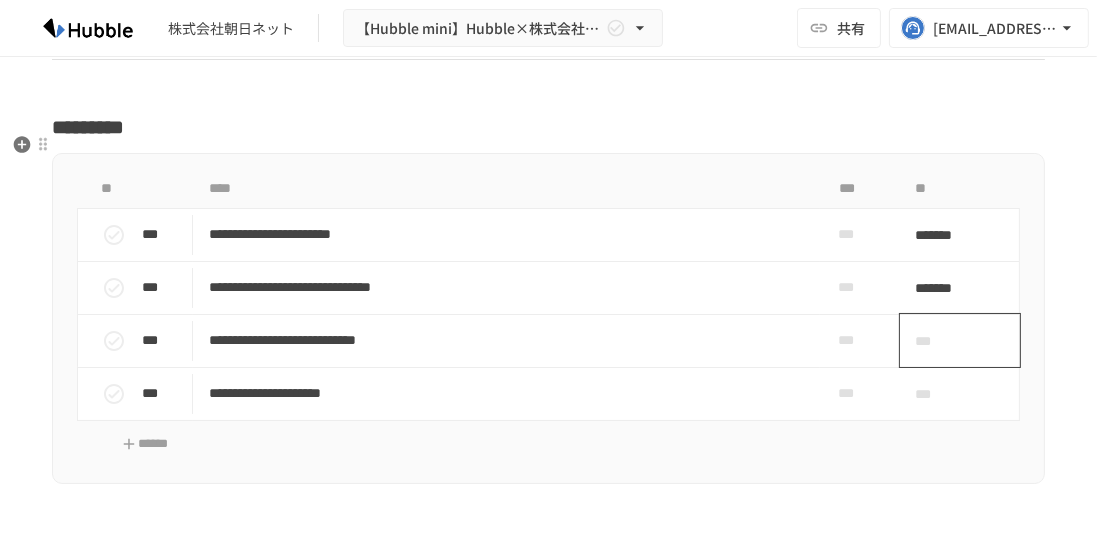 click on "***" at bounding box center [937, 341] 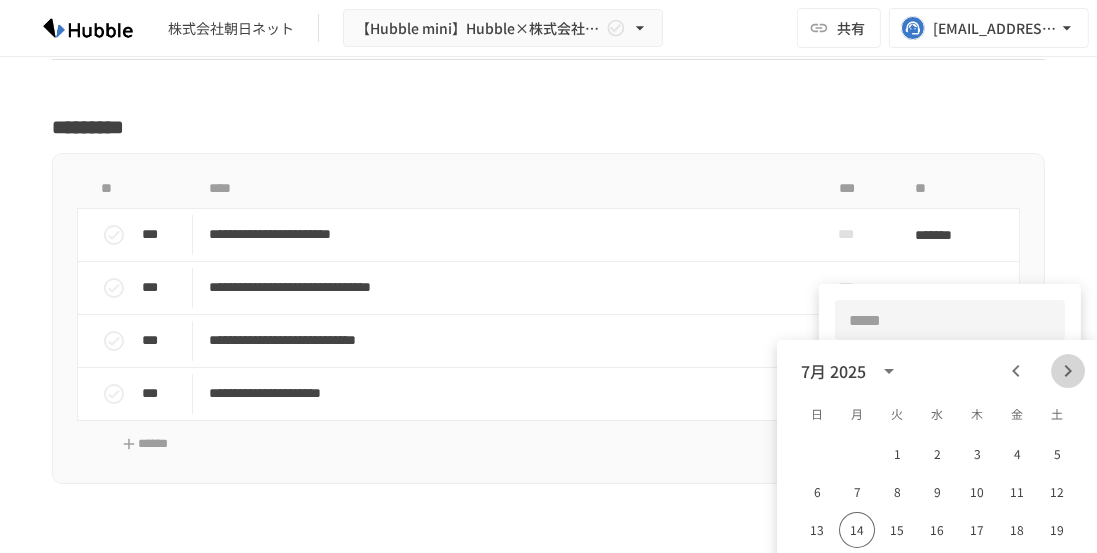 click 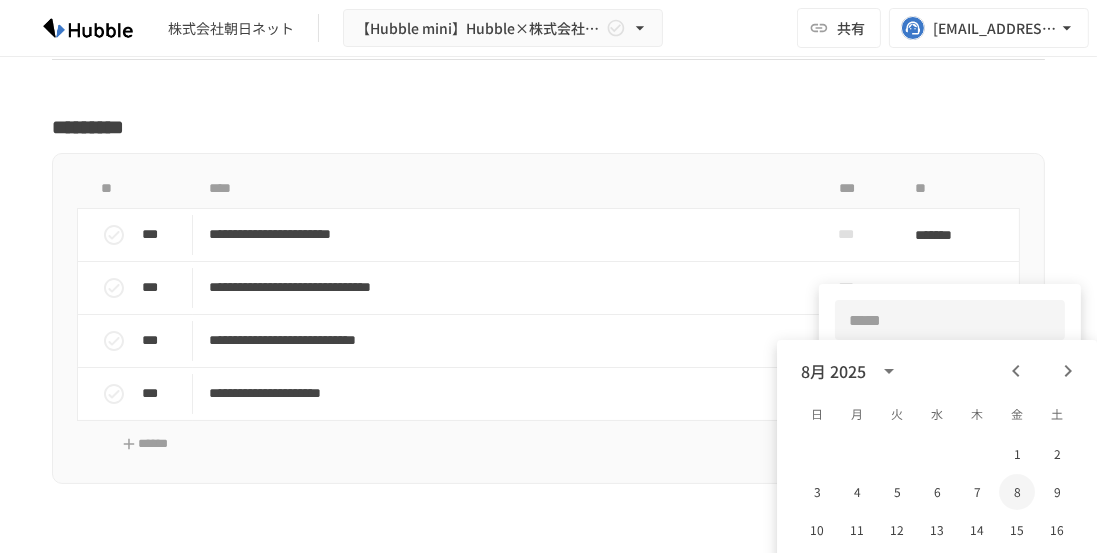 click on "8" at bounding box center (1017, 492) 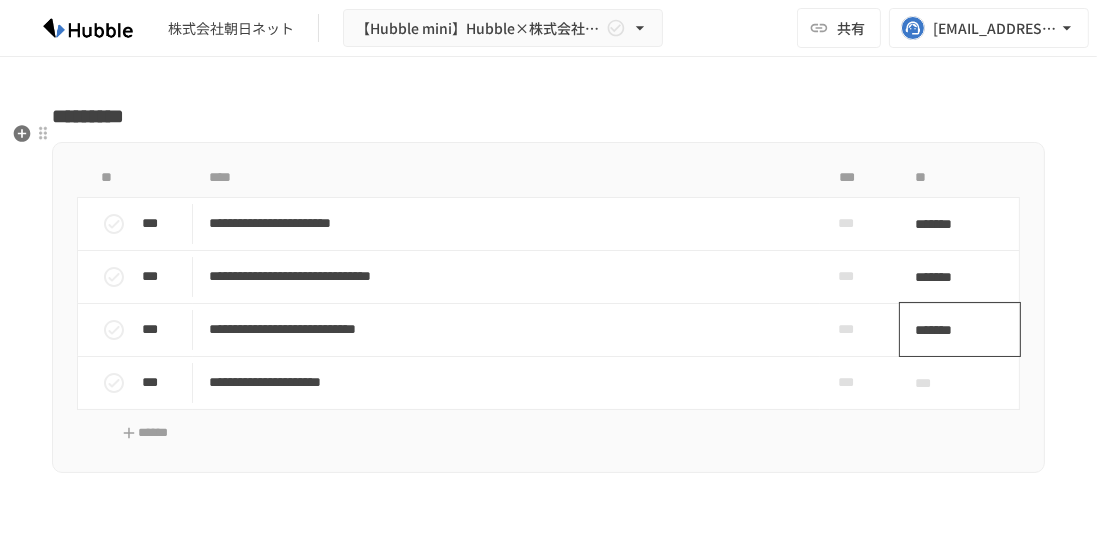 scroll, scrollTop: 3346, scrollLeft: 0, axis: vertical 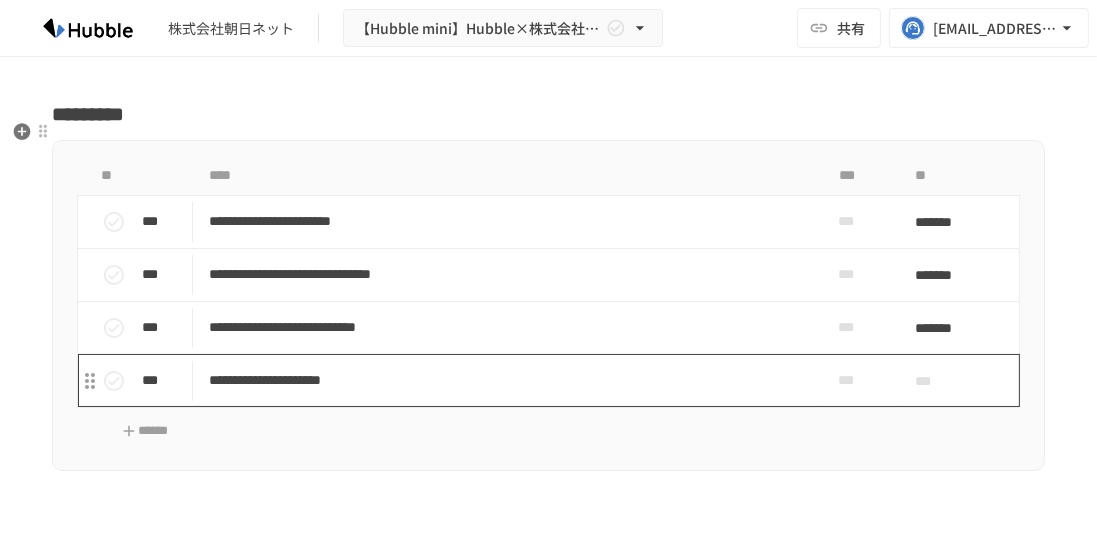 click on "**********" at bounding box center (503, 380) 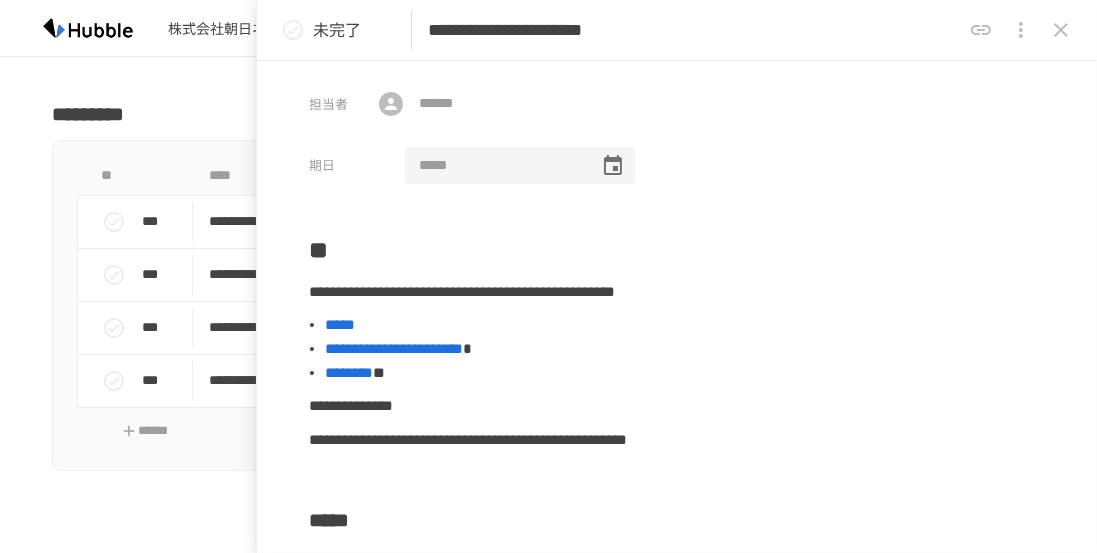 click at bounding box center [495, 166] 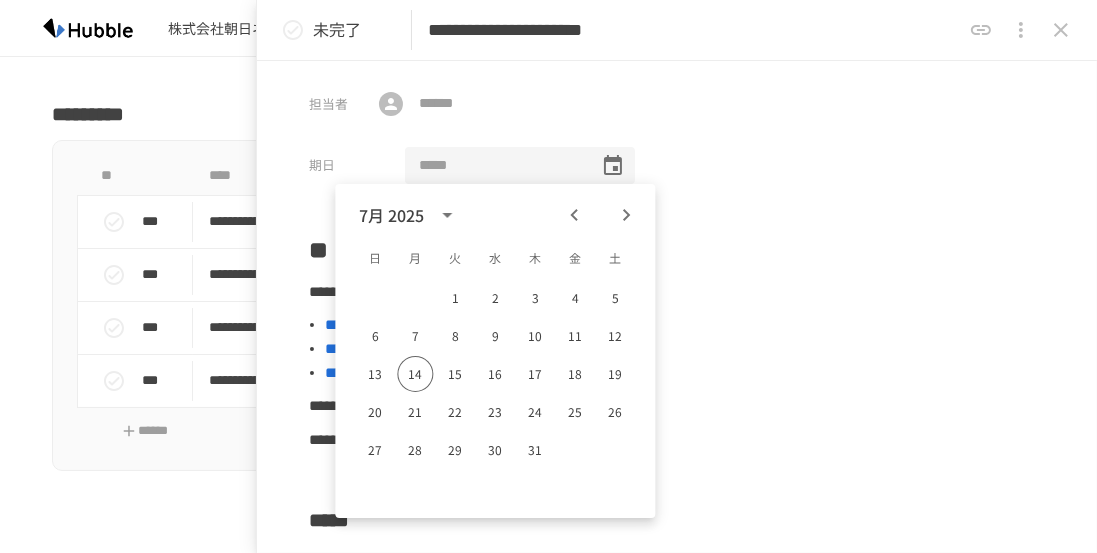 click 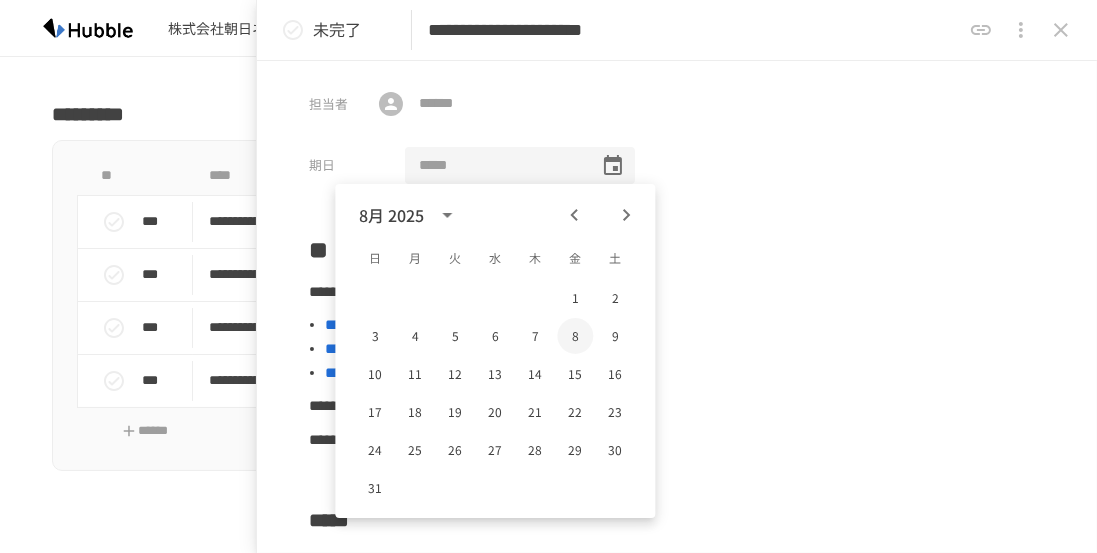 click on "8" at bounding box center [575, 336] 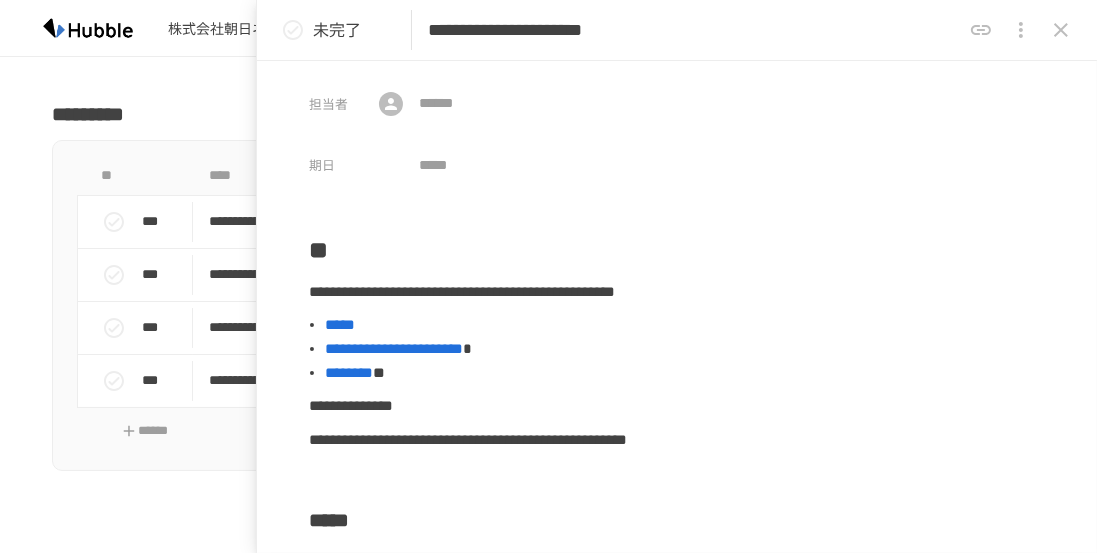 type on "**********" 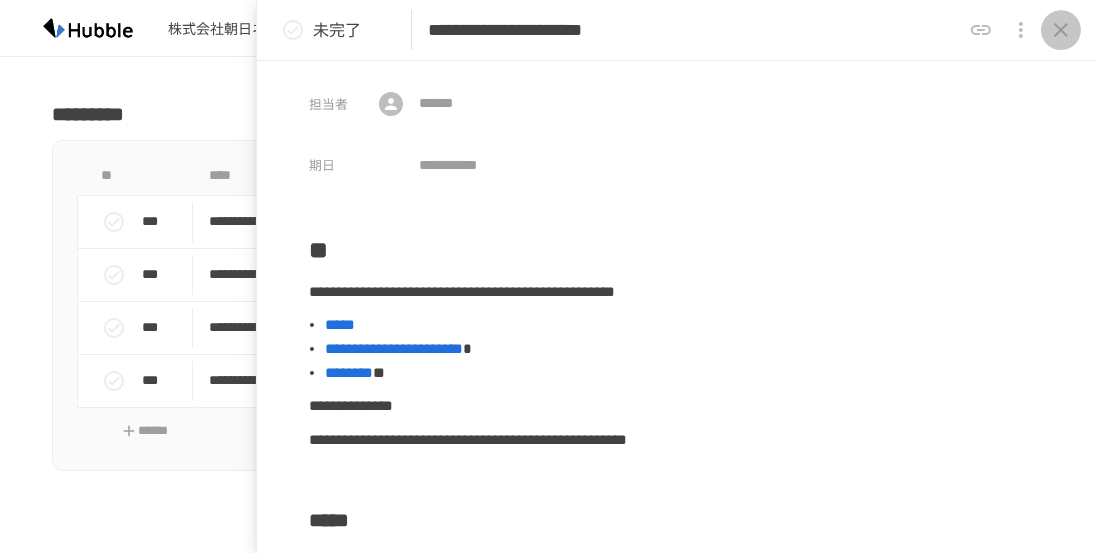 click 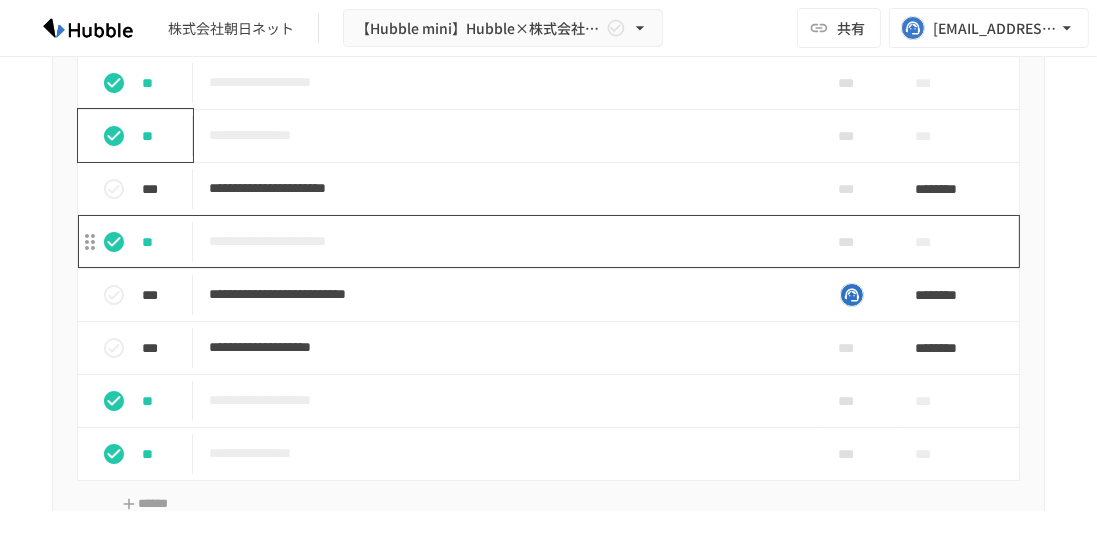 scroll, scrollTop: 2782, scrollLeft: 0, axis: vertical 